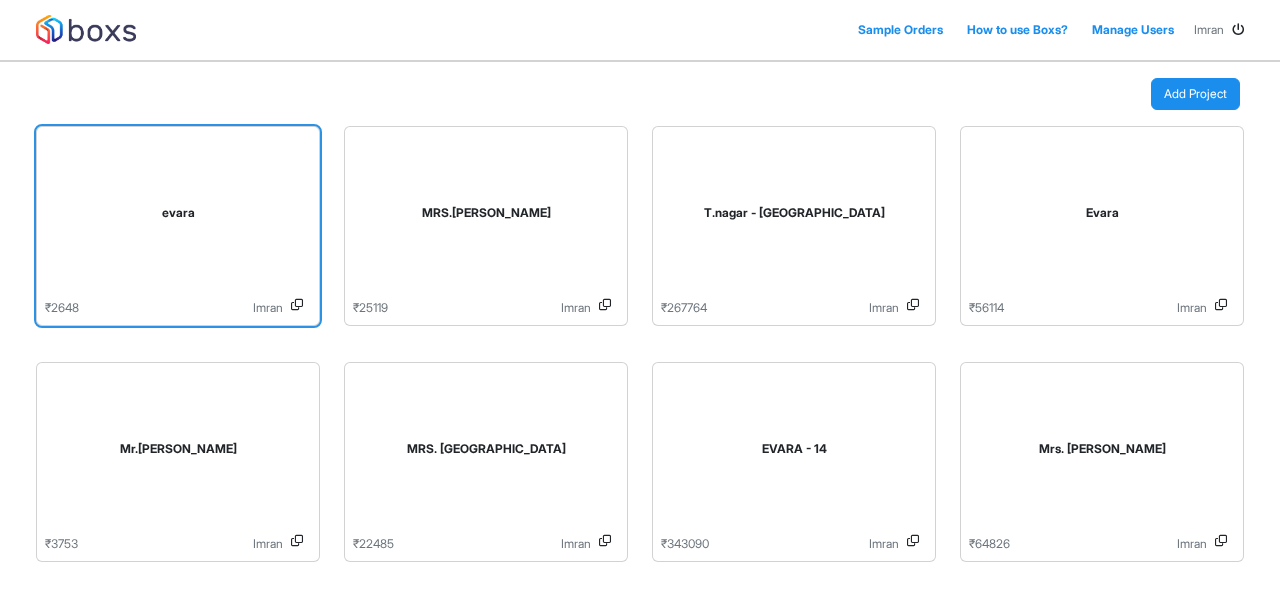 scroll, scrollTop: 0, scrollLeft: 0, axis: both 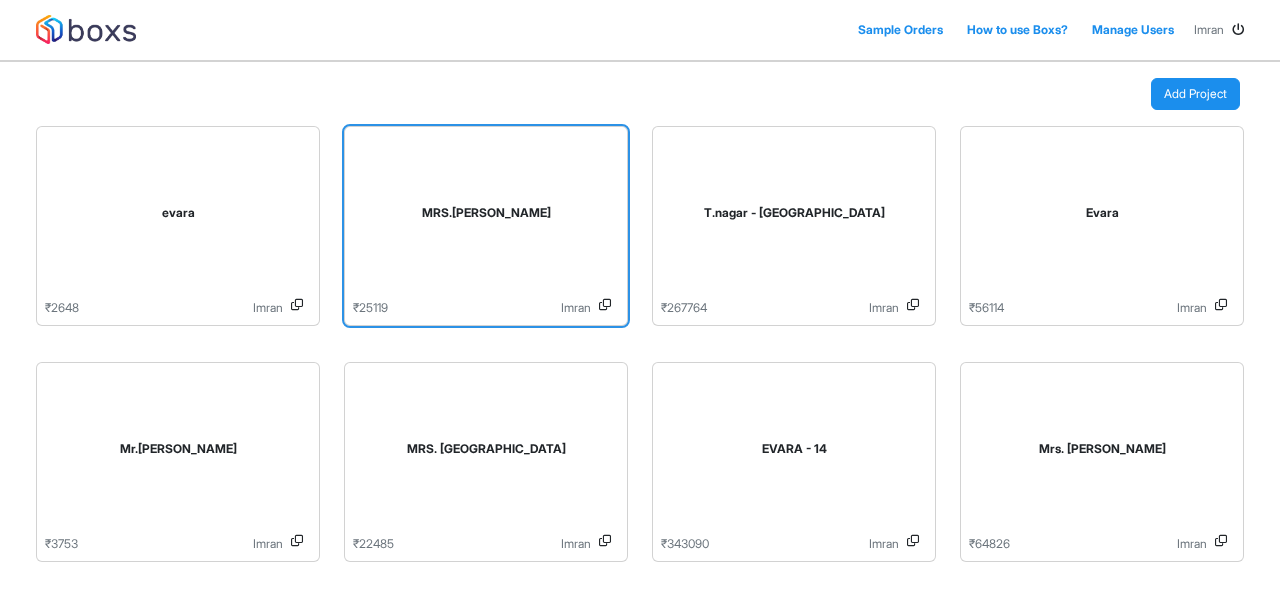 click on "MRS.[PERSON_NAME]" at bounding box center (486, 213) 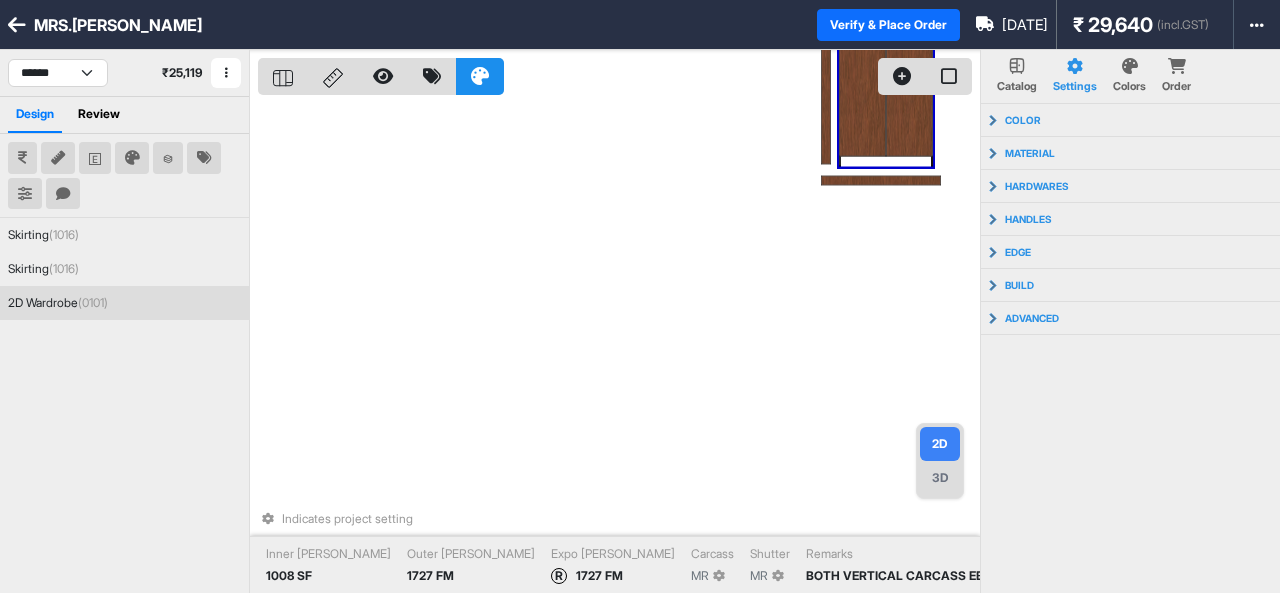 click at bounding box center (909, 58) 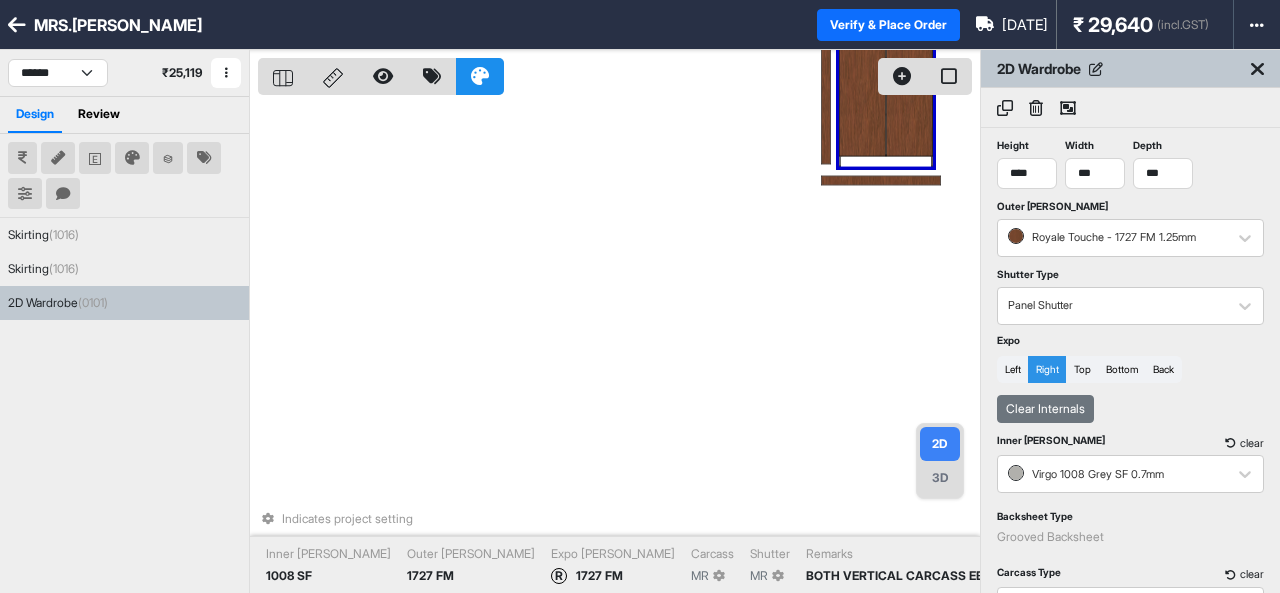 click on "2D Wardrobe  (0101)" at bounding box center (58, 303) 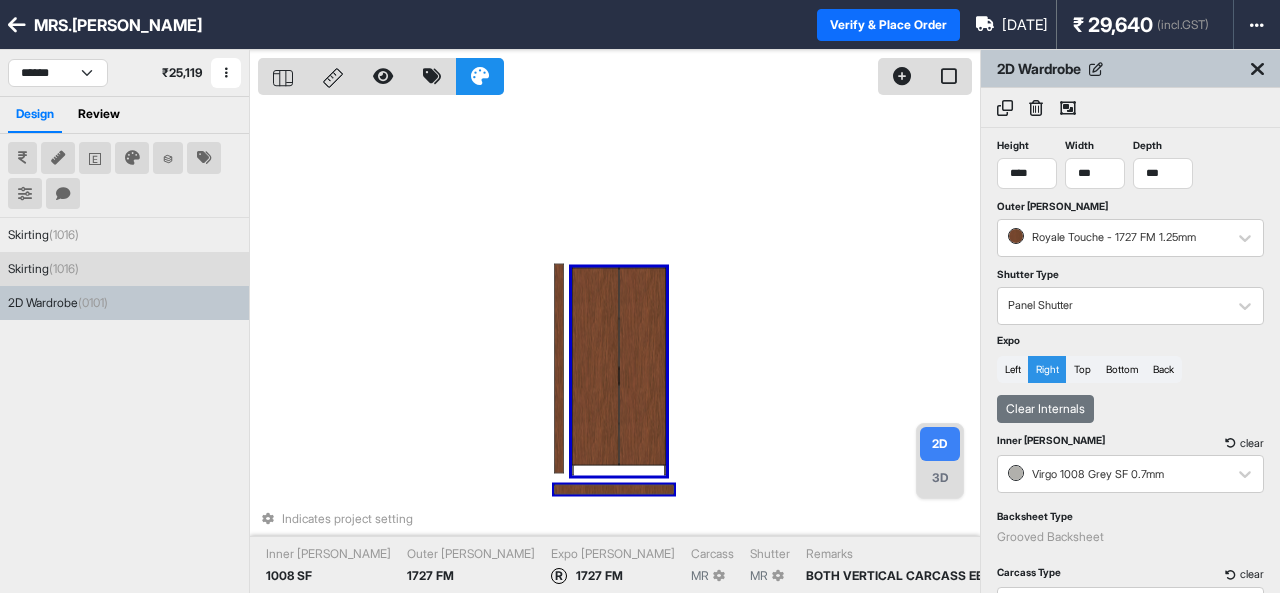 click 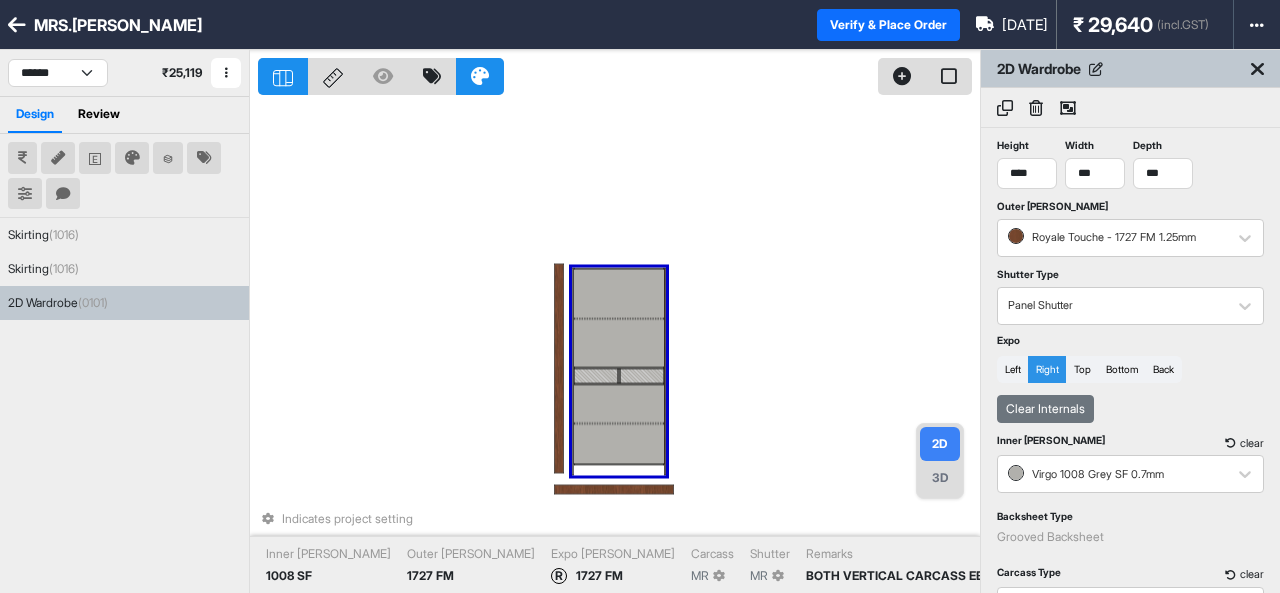 click at bounding box center [596, 375] 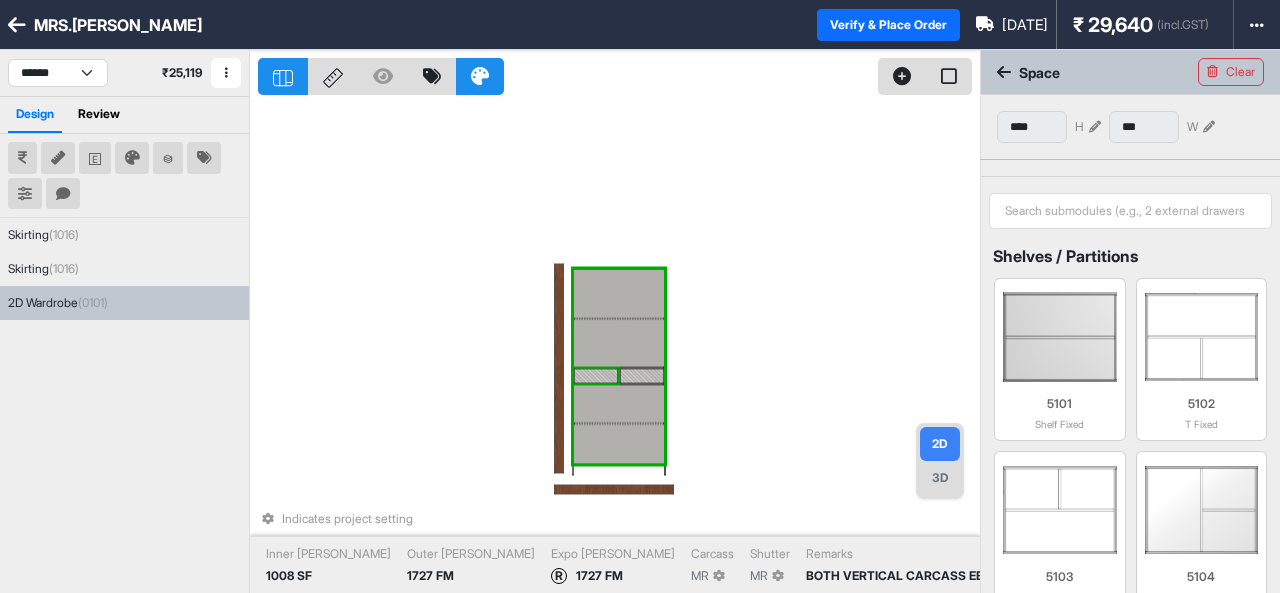 click at bounding box center [596, 375] 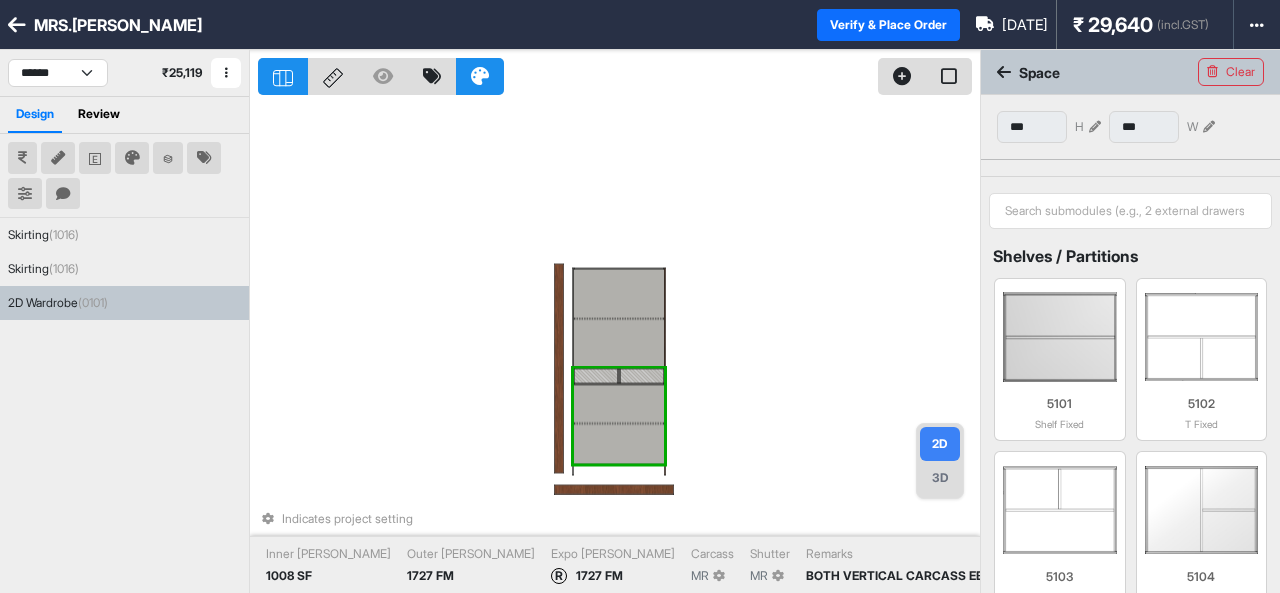 click at bounding box center (596, 375) 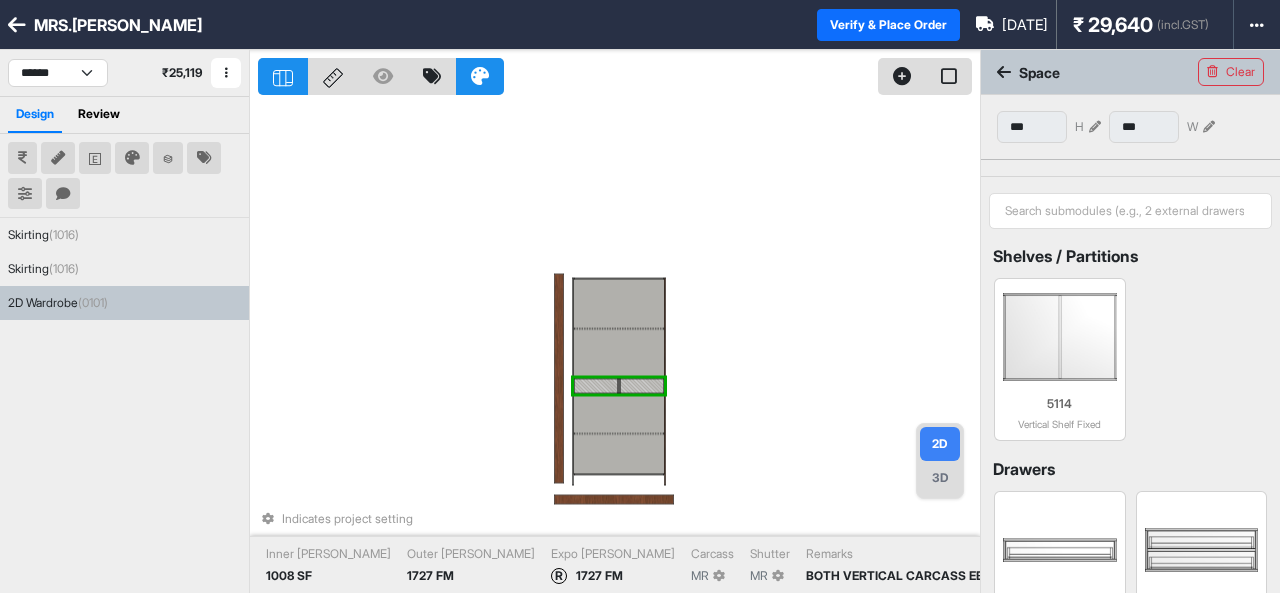 click at bounding box center (596, 385) 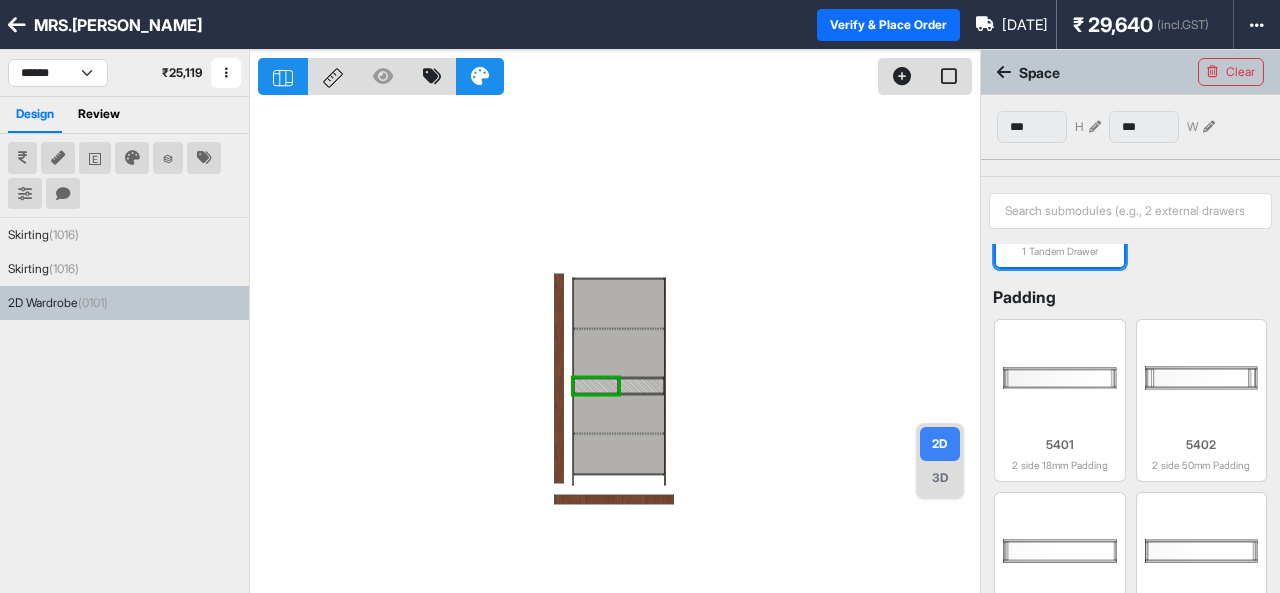 scroll, scrollTop: 598, scrollLeft: 0, axis: vertical 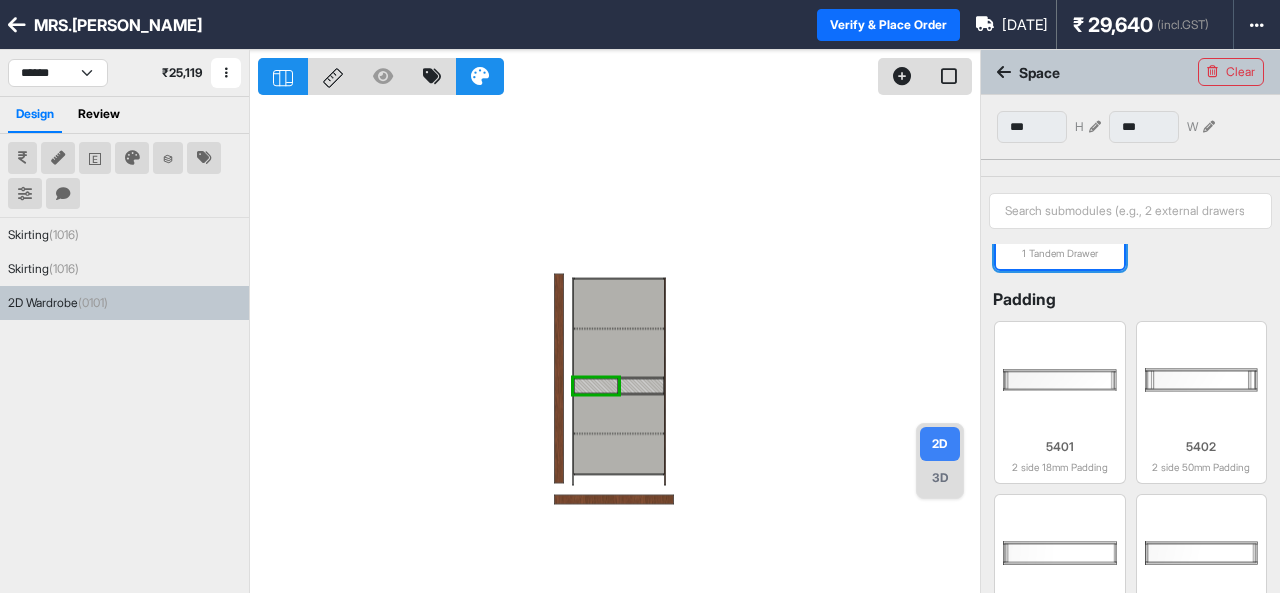 click at bounding box center (1060, 380) 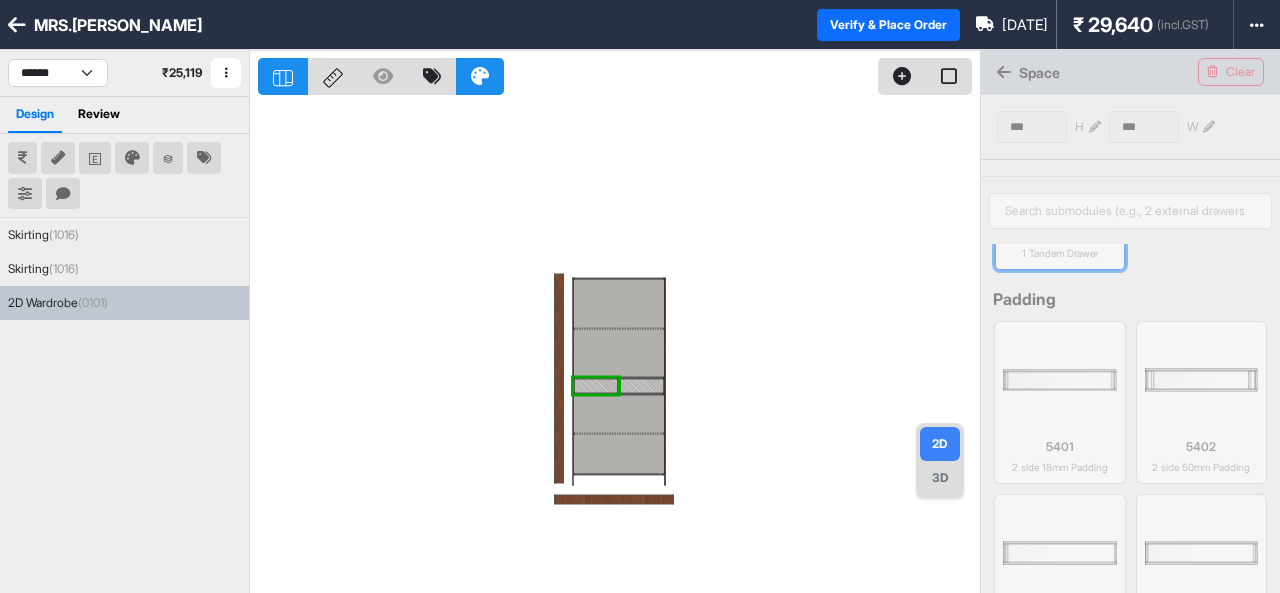 type on "*" 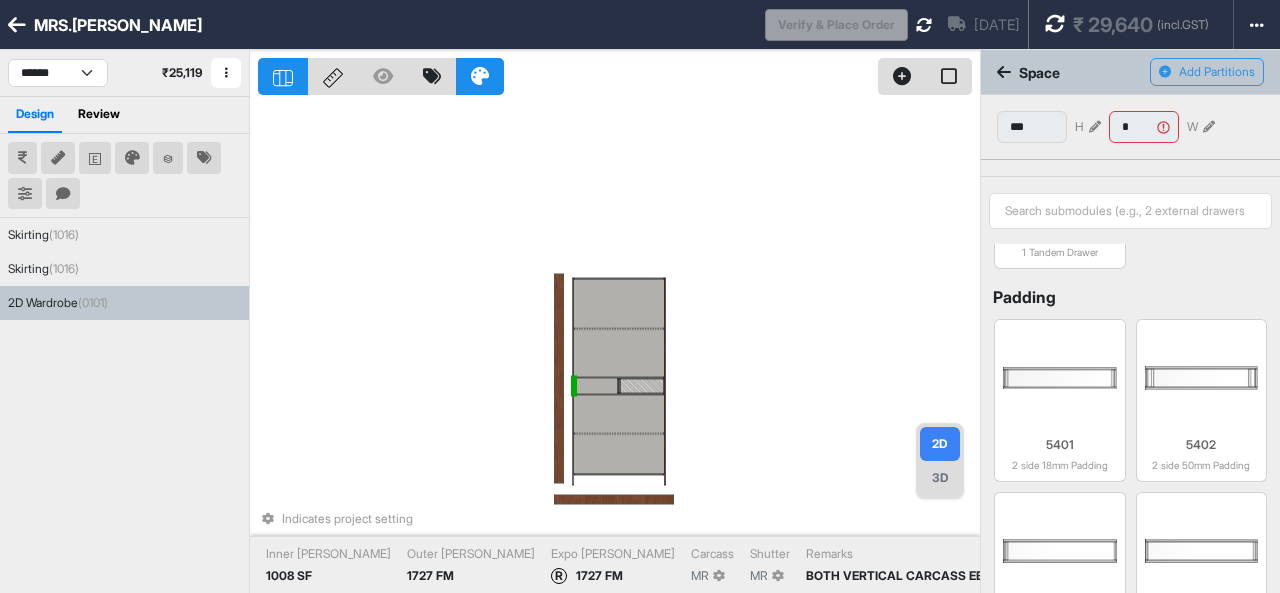 click at bounding box center [619, 414] 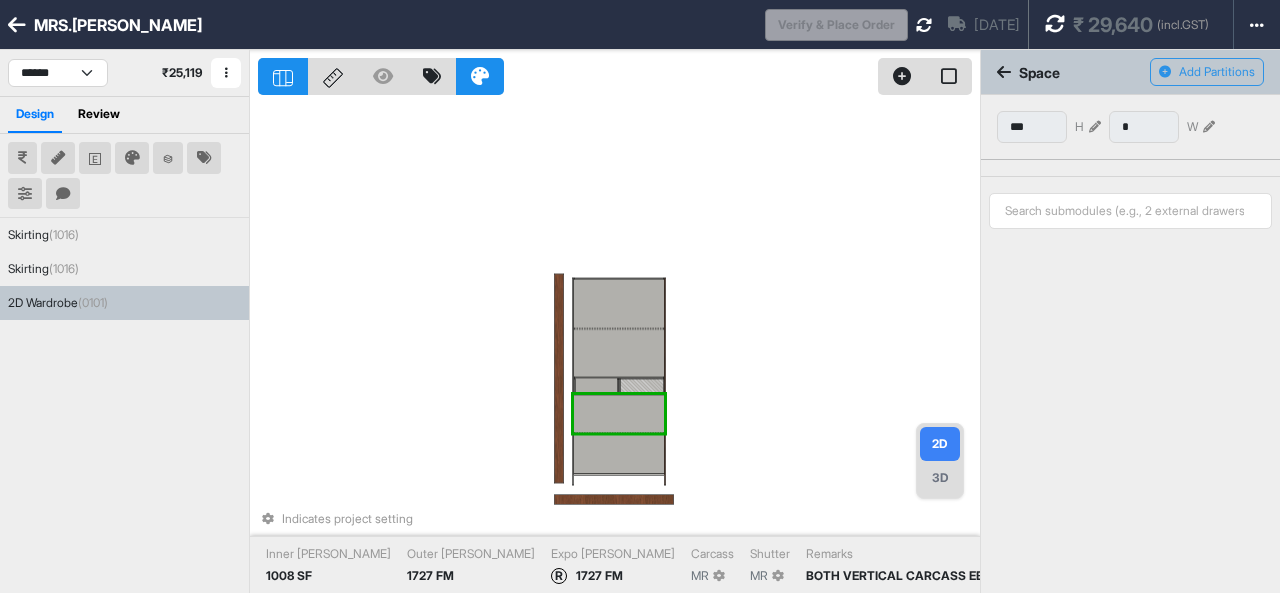 type on "***" 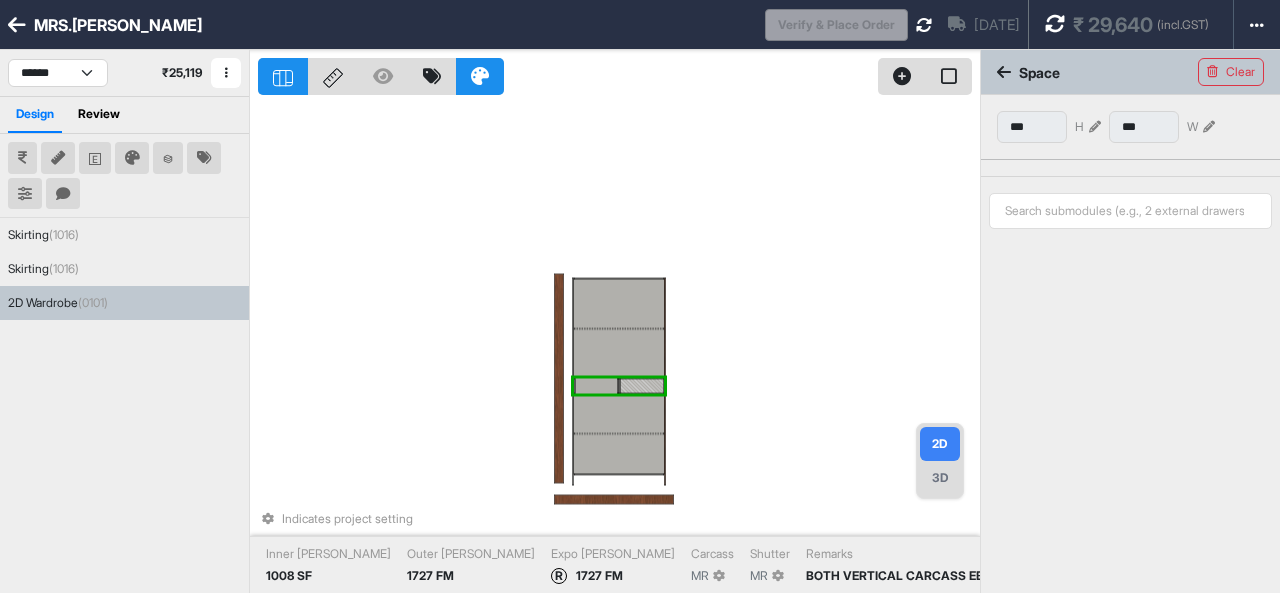 type on "***" 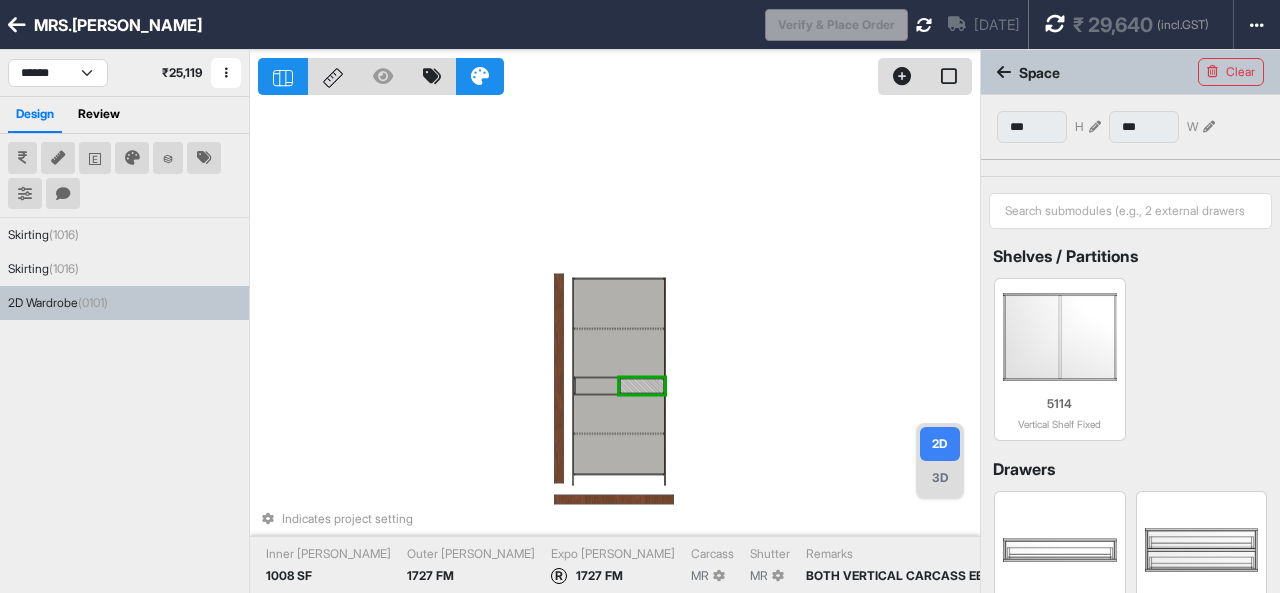 click at bounding box center [642, 385] 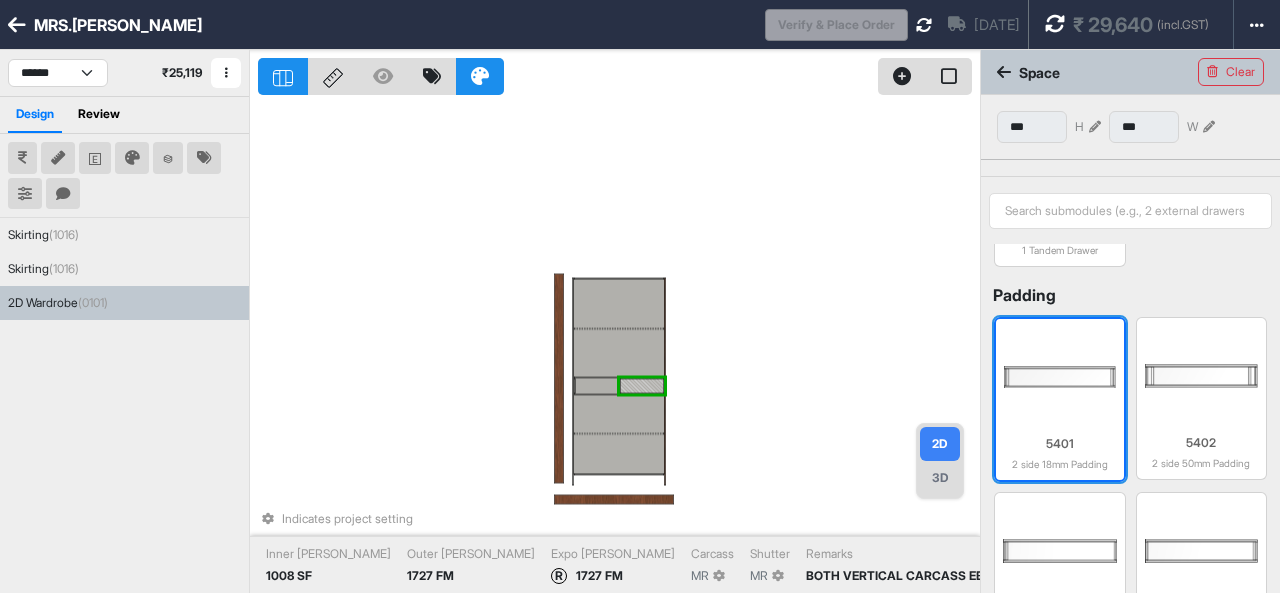 scroll, scrollTop: 598, scrollLeft: 0, axis: vertical 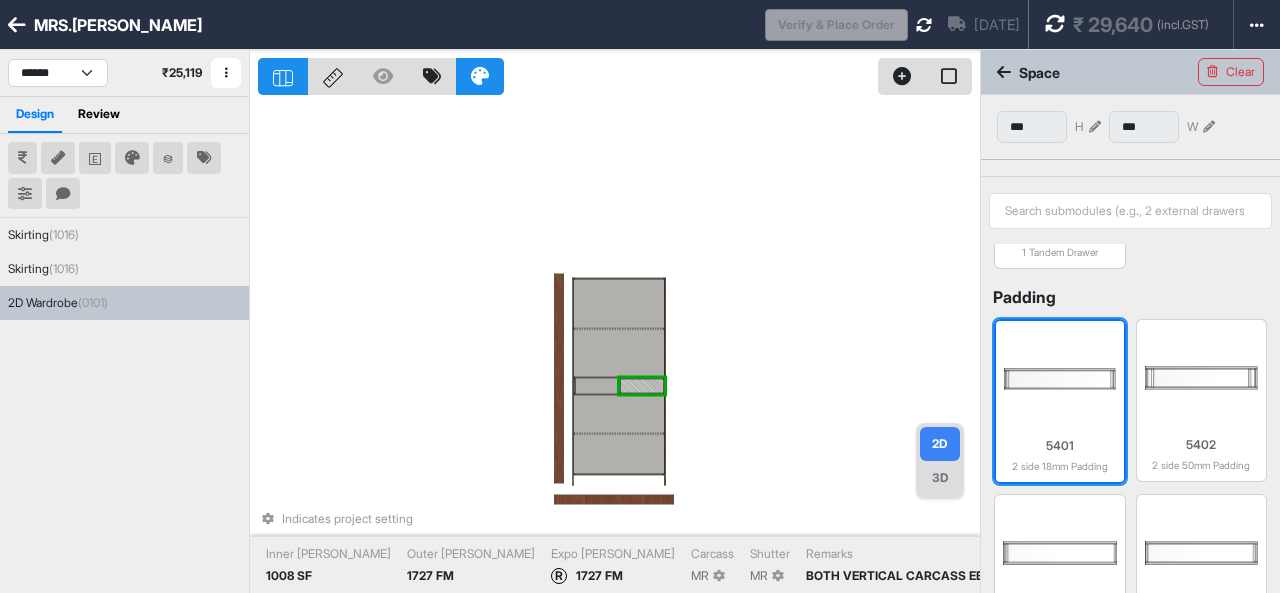 click at bounding box center (1060, 379) 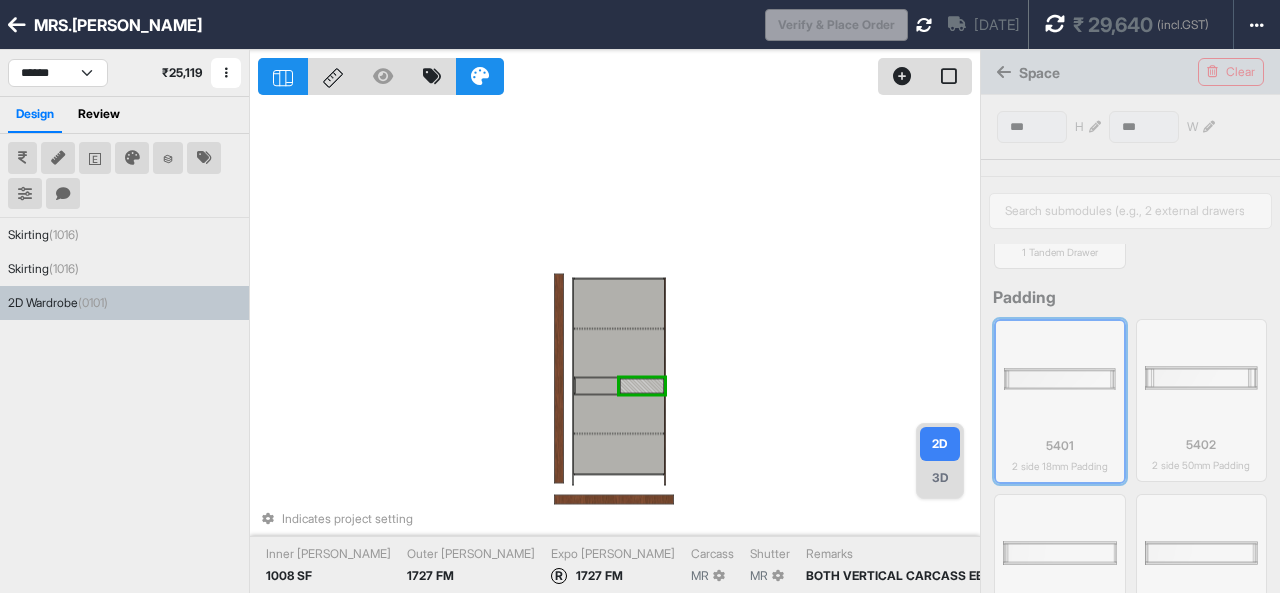 type on "**" 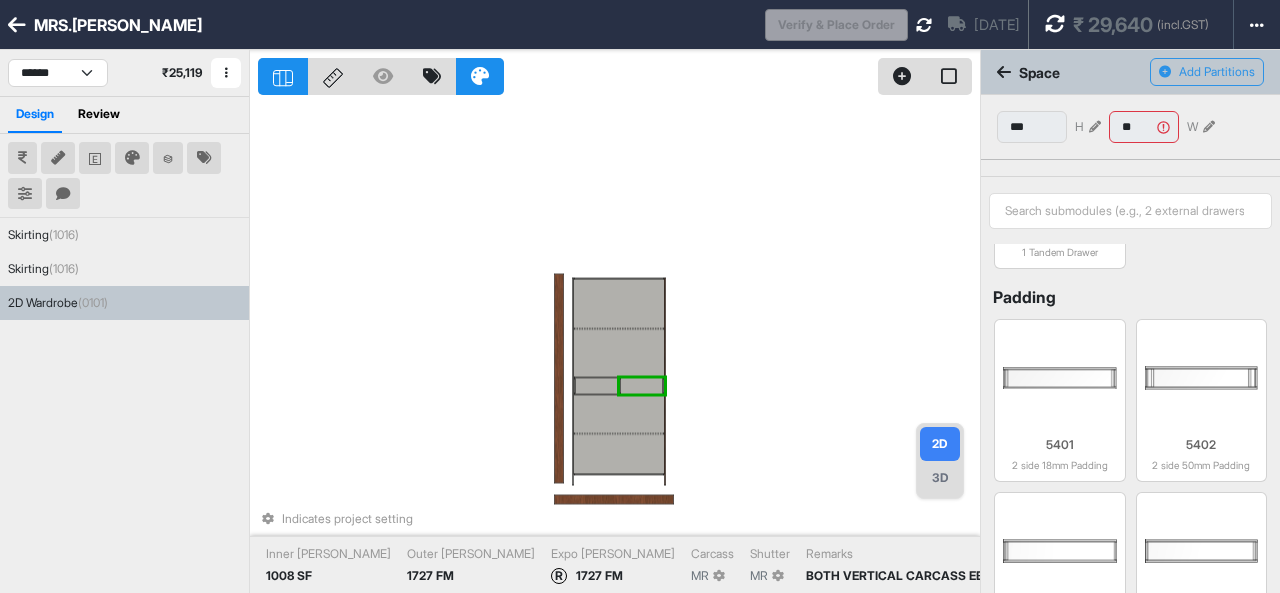 click on "Indicates project setting Inner [PERSON_NAME] 1008 SF Outer [PERSON_NAME] 1727 FM Expo [PERSON_NAME] R 1727 FM Carcass MR [PERSON_NAME] MR Remarks BOTH VERTICAL CARCASS EB TAPE SHOULD BE OUTER LAMINATE COLOR" at bounding box center (619, 346) 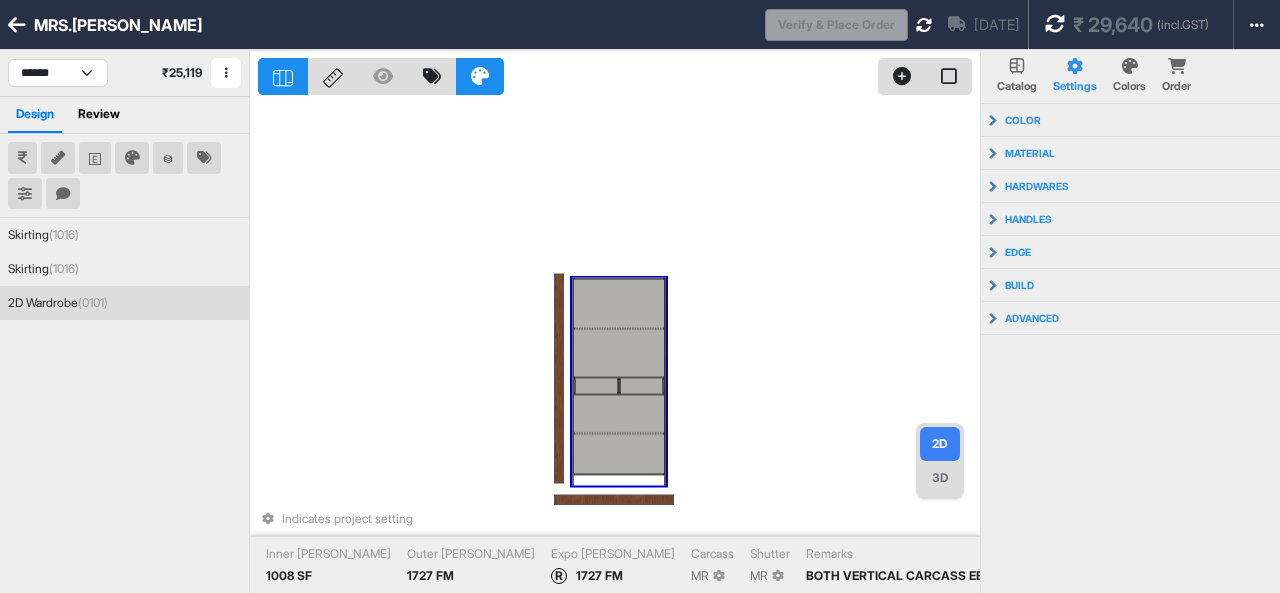 click at bounding box center [597, 385] 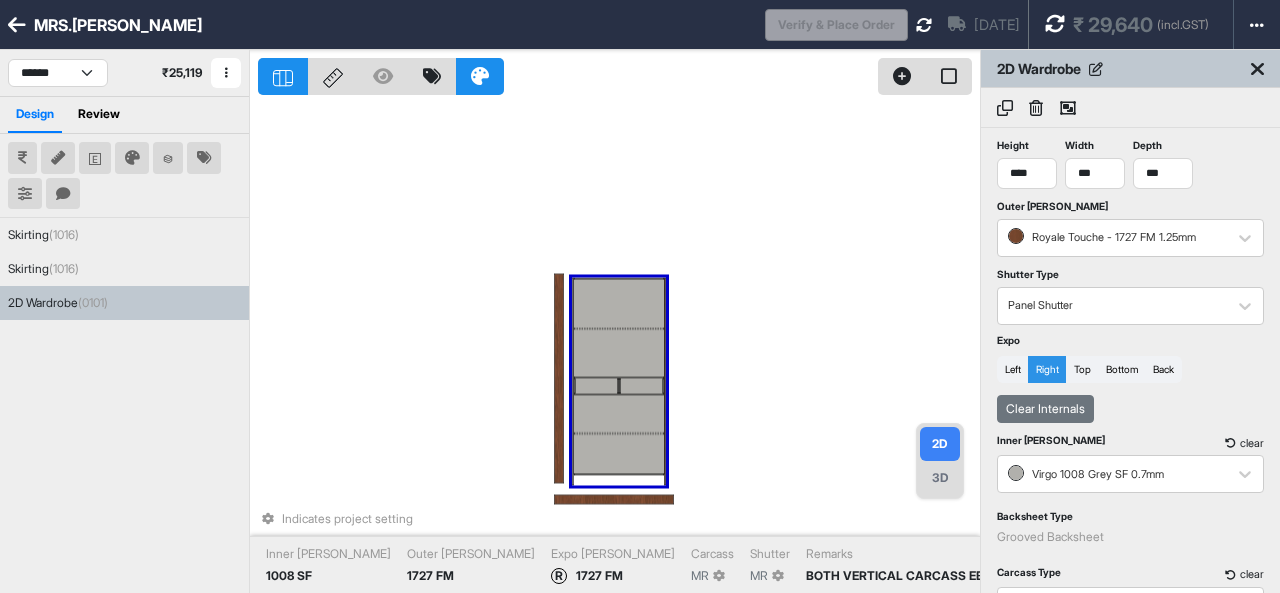 click at bounding box center (597, 385) 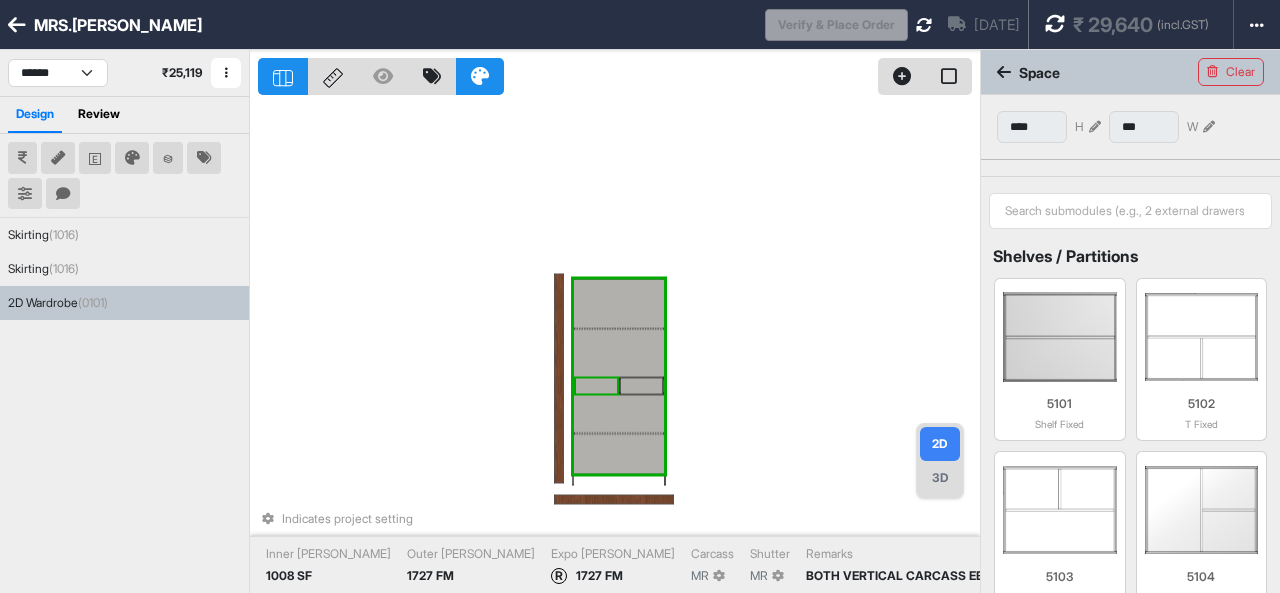 click at bounding box center [597, 385] 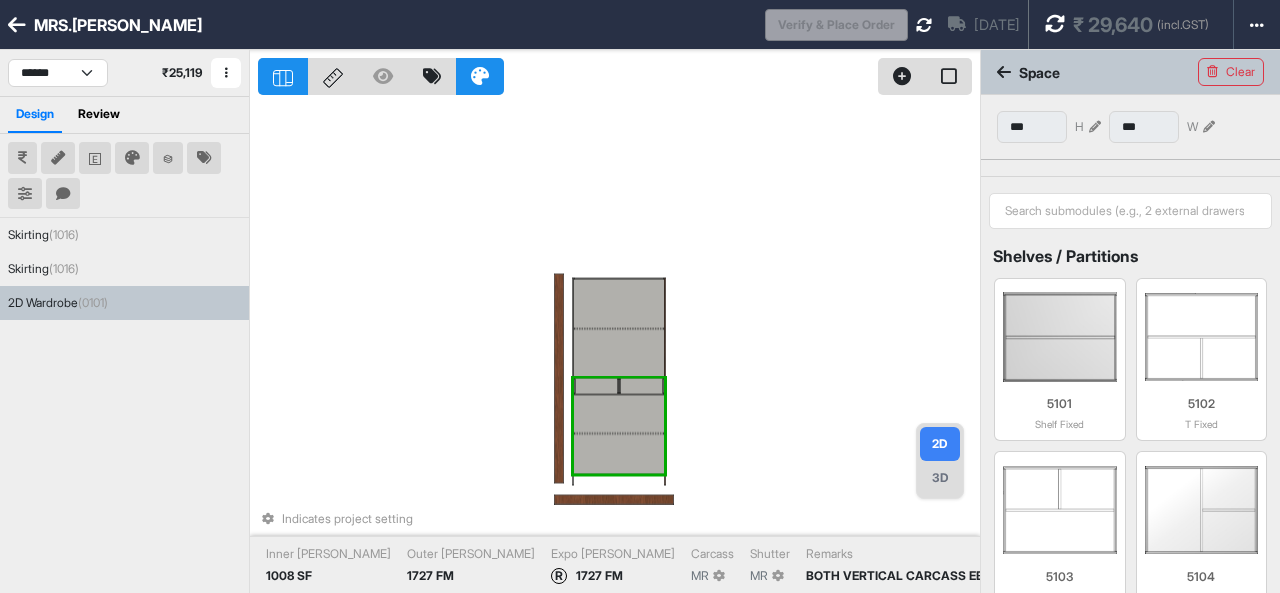 click at bounding box center (597, 385) 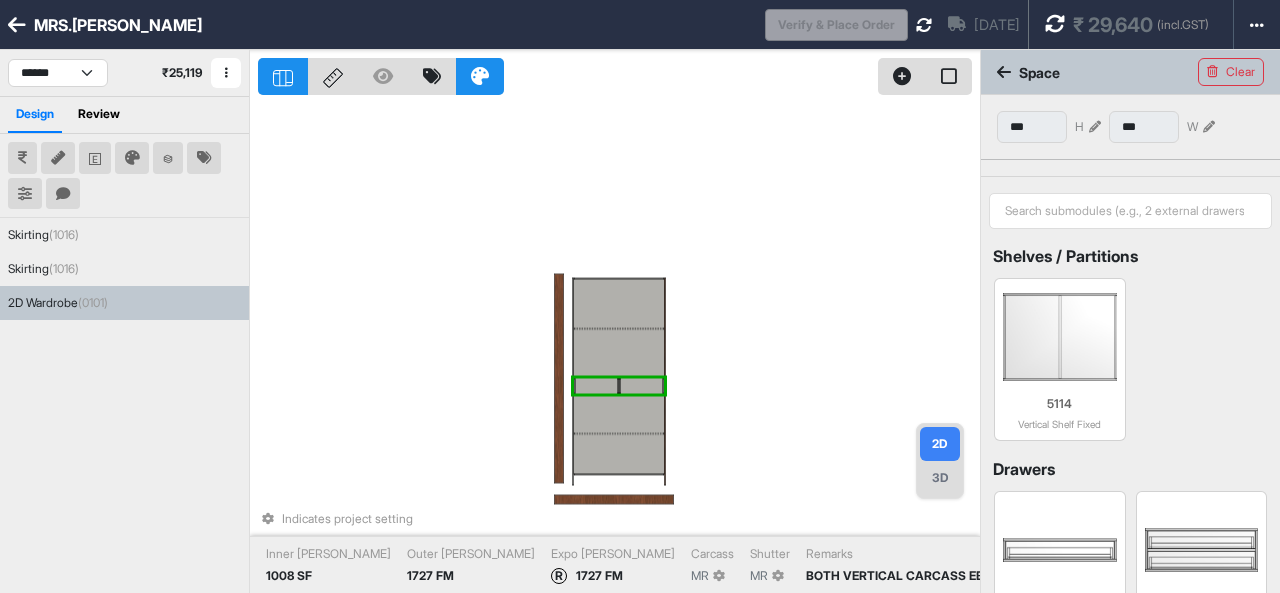 click at bounding box center [597, 385] 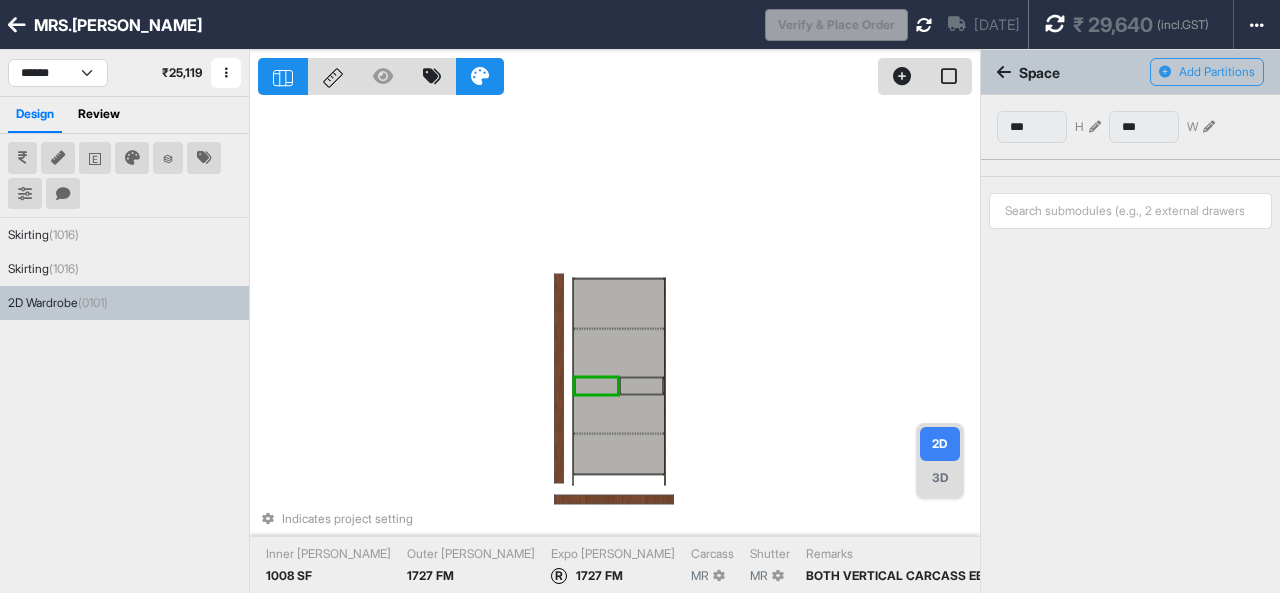 type on "***" 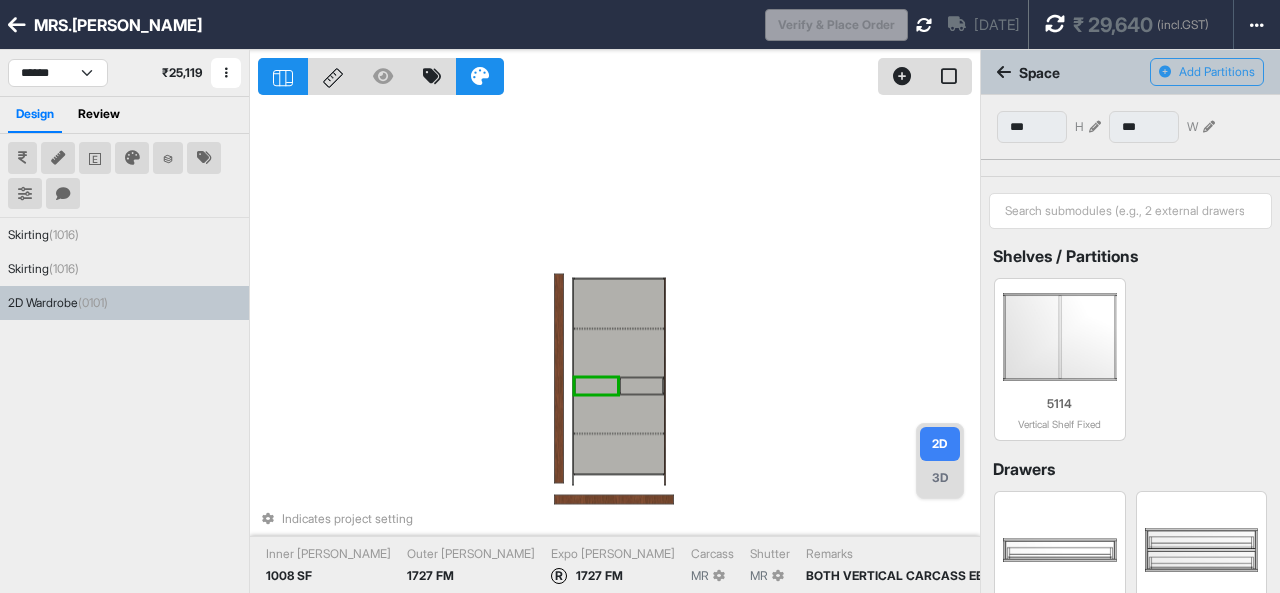 click at bounding box center [597, 385] 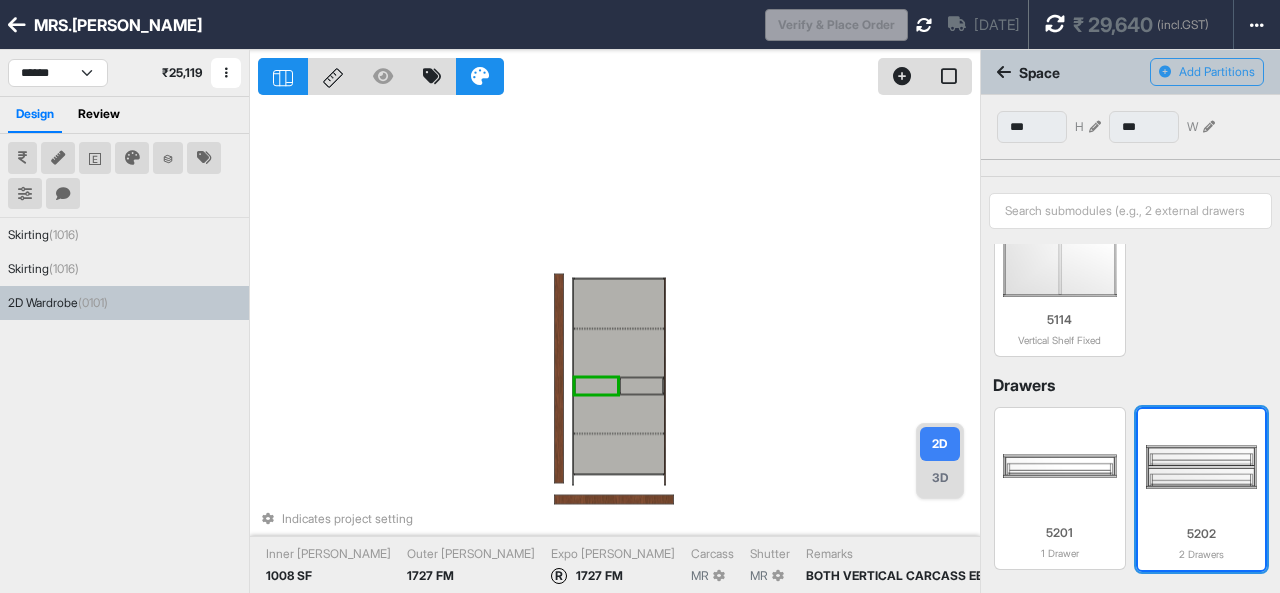 scroll, scrollTop: 200, scrollLeft: 0, axis: vertical 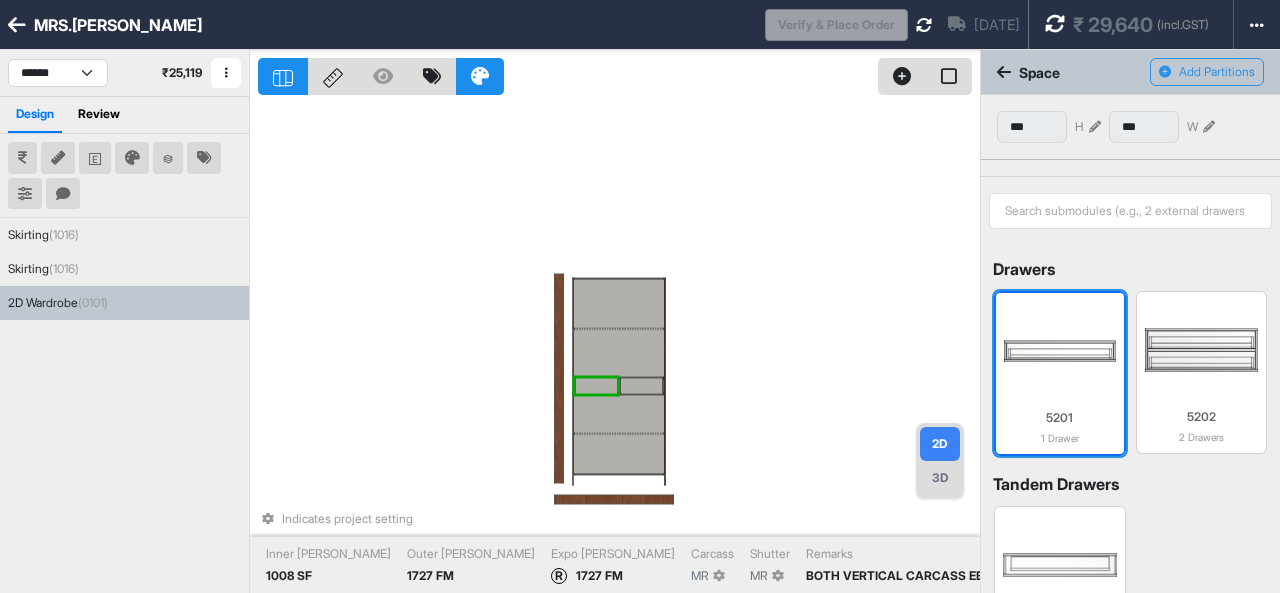 click at bounding box center [1060, 351] 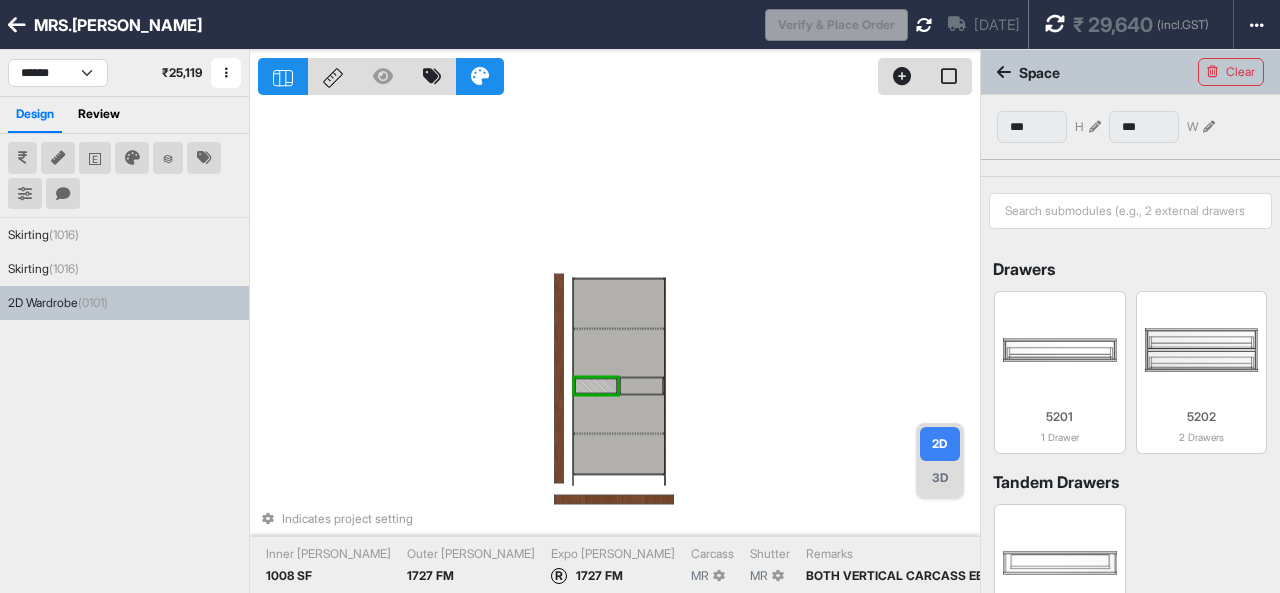 click at bounding box center [619, 414] 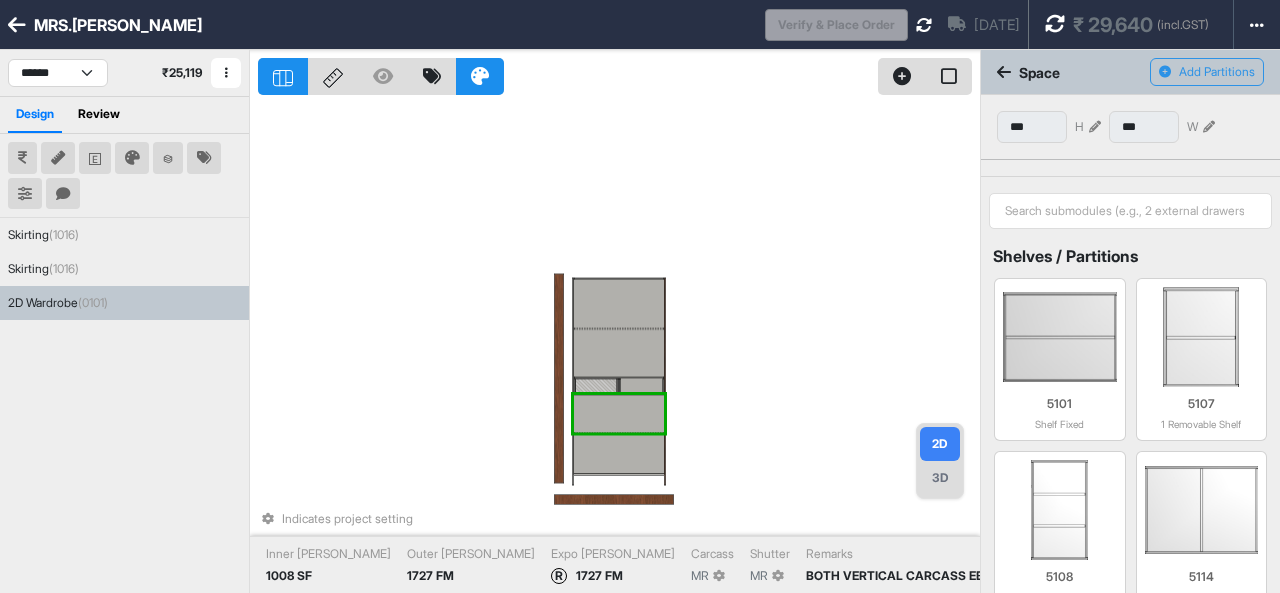 click at bounding box center (642, 385) 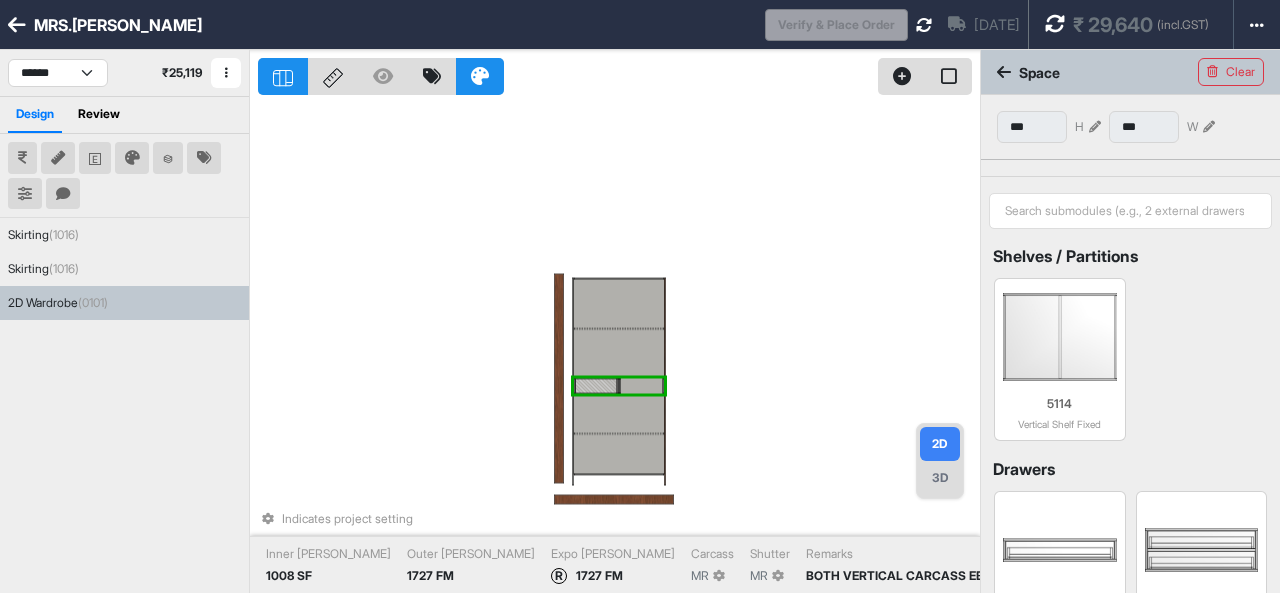 click at bounding box center (642, 385) 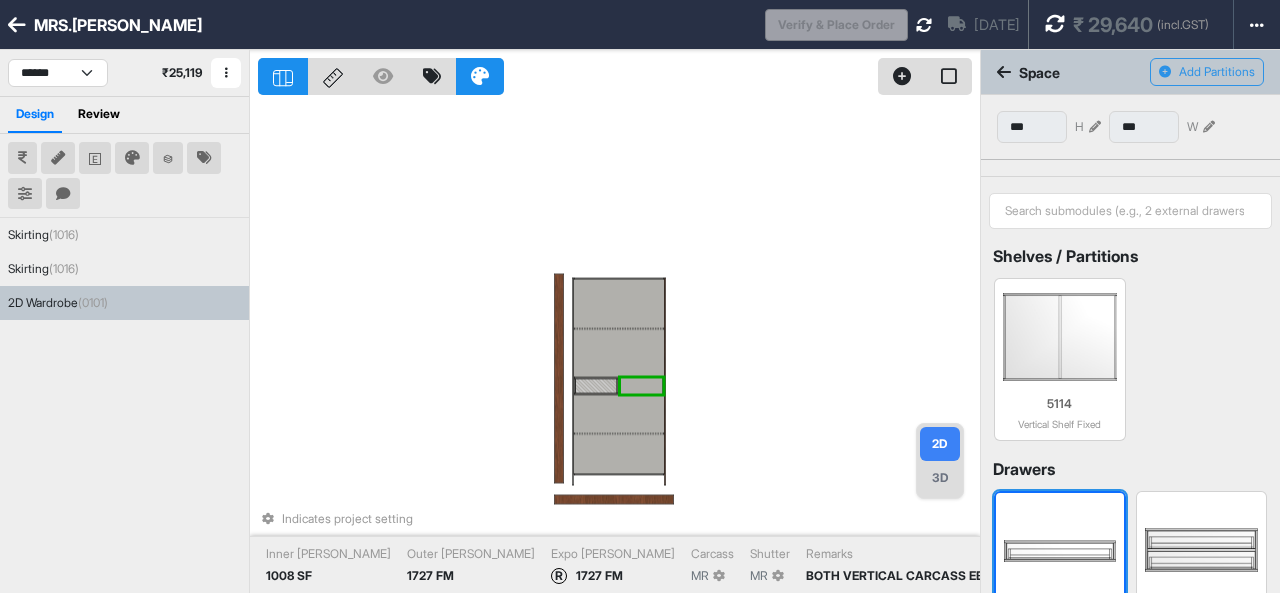click at bounding box center (1060, 551) 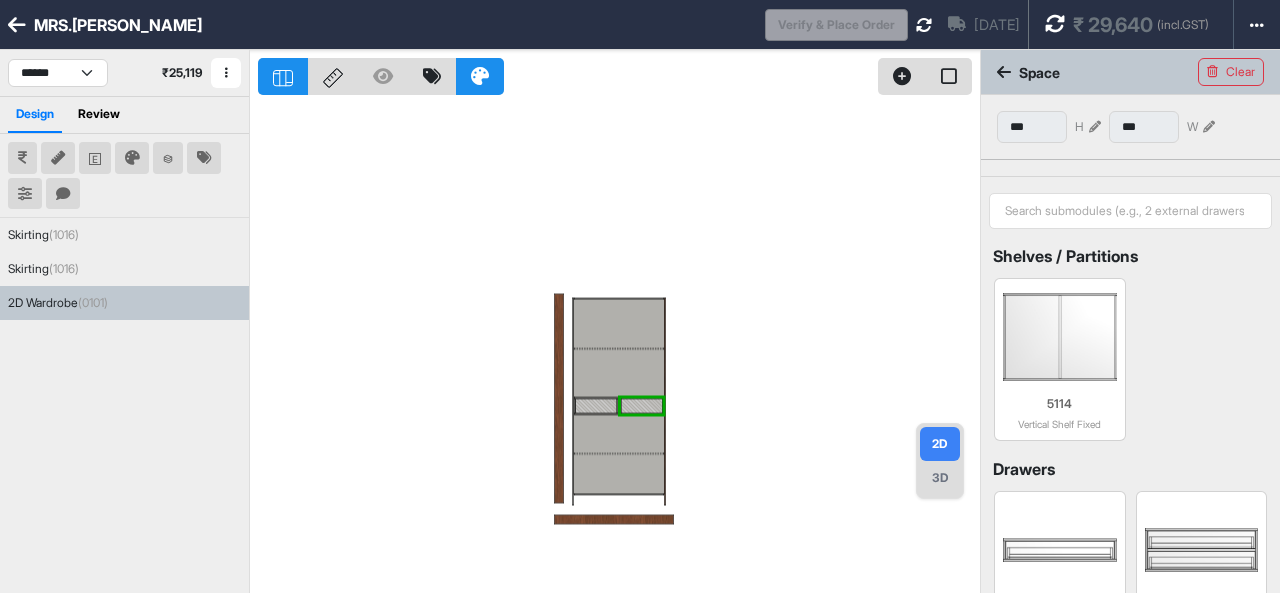 click on "3D" at bounding box center [940, 478] 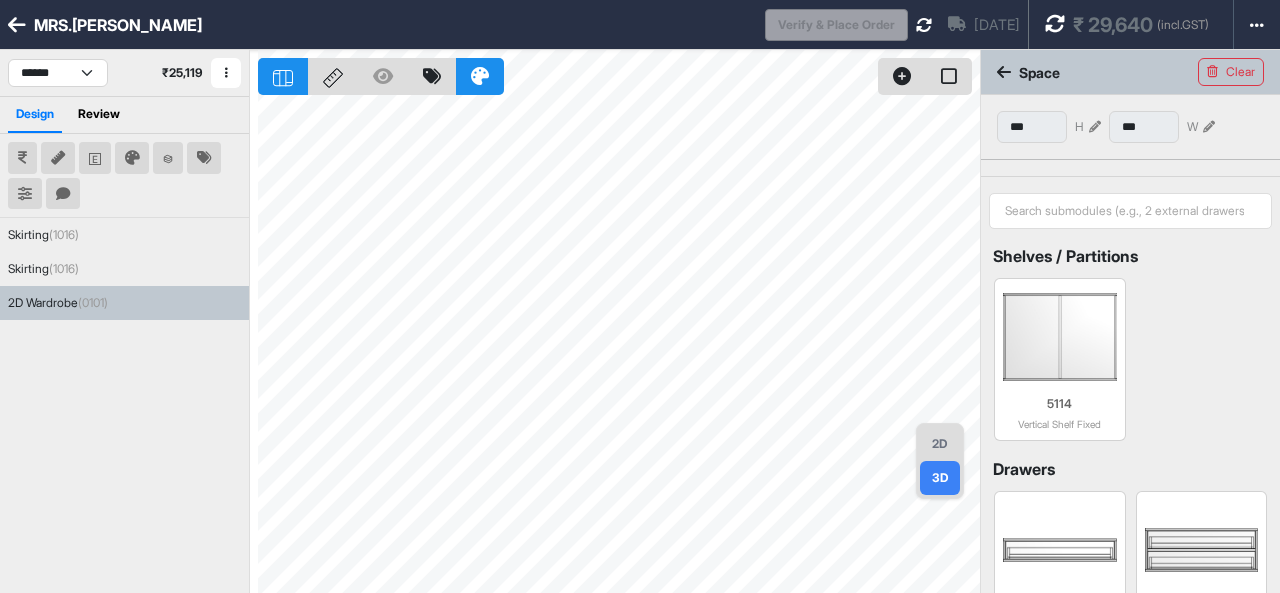 click on "2D" at bounding box center [940, 444] 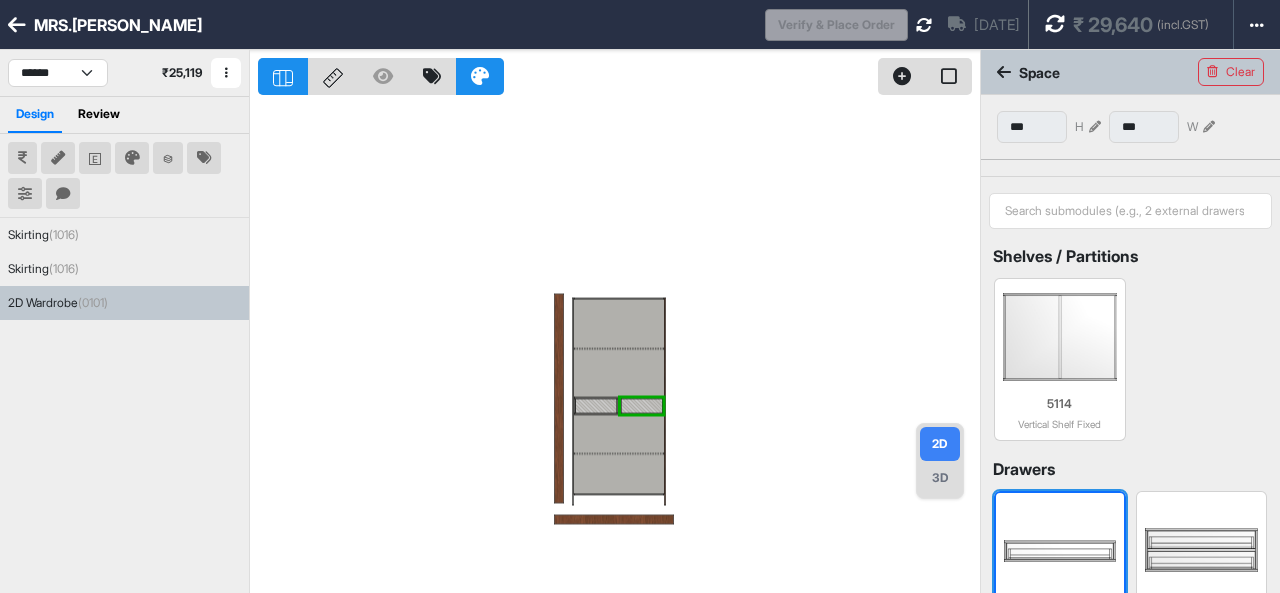 scroll, scrollTop: 100, scrollLeft: 0, axis: vertical 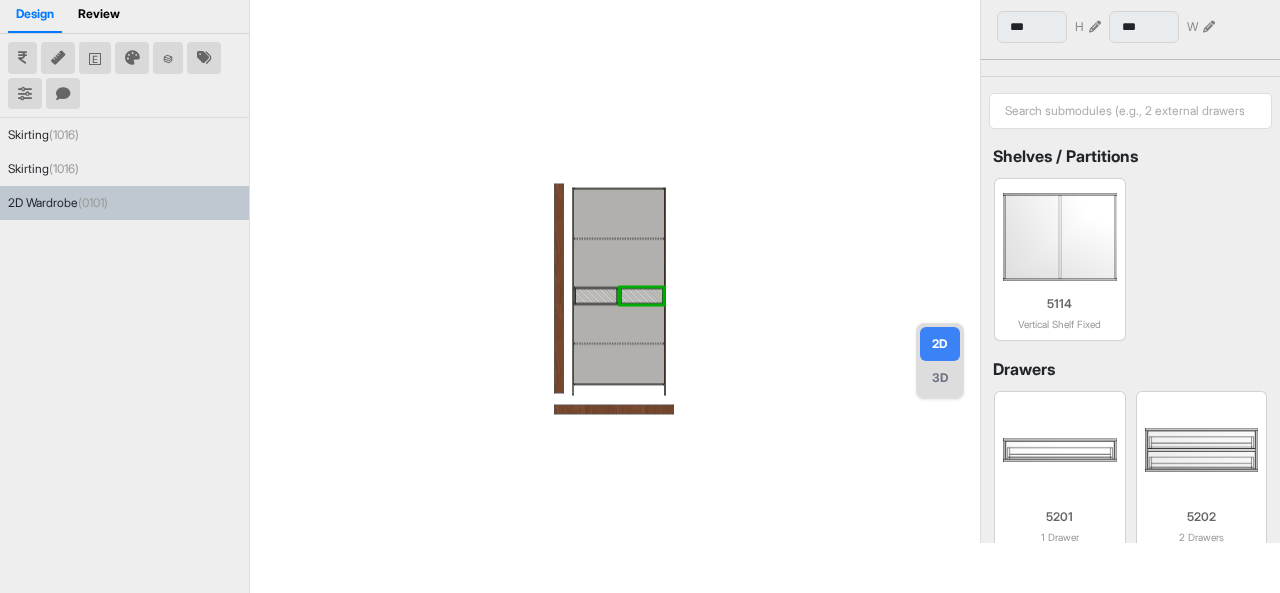 click on "3D" at bounding box center [940, 378] 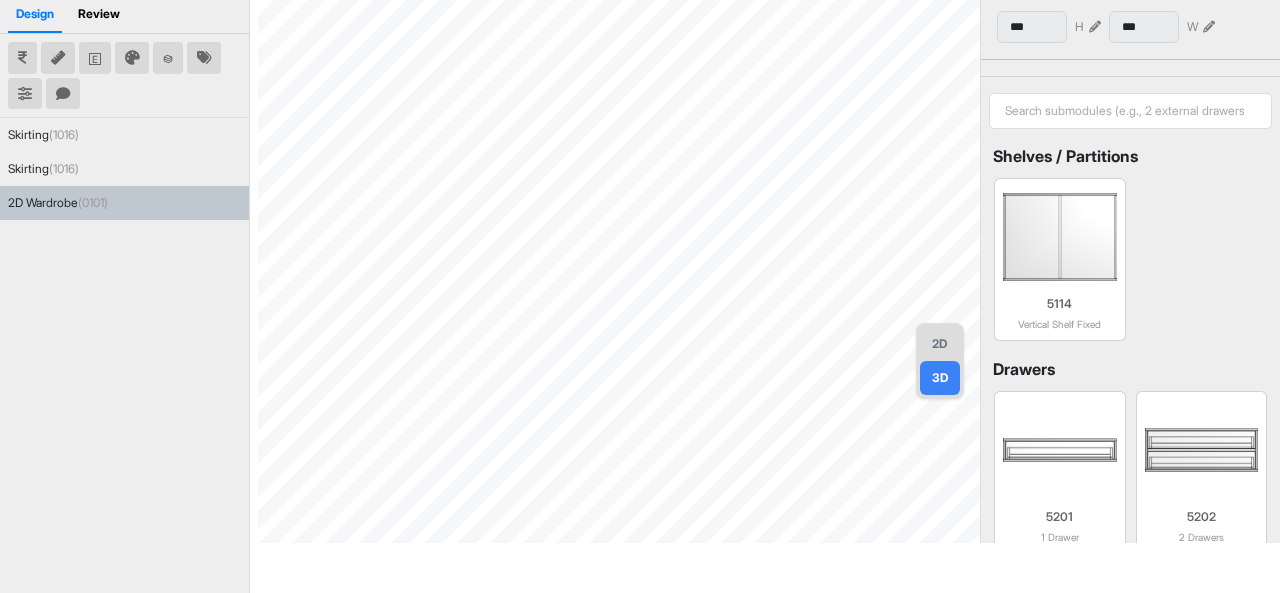 click on "2D" at bounding box center (940, 344) 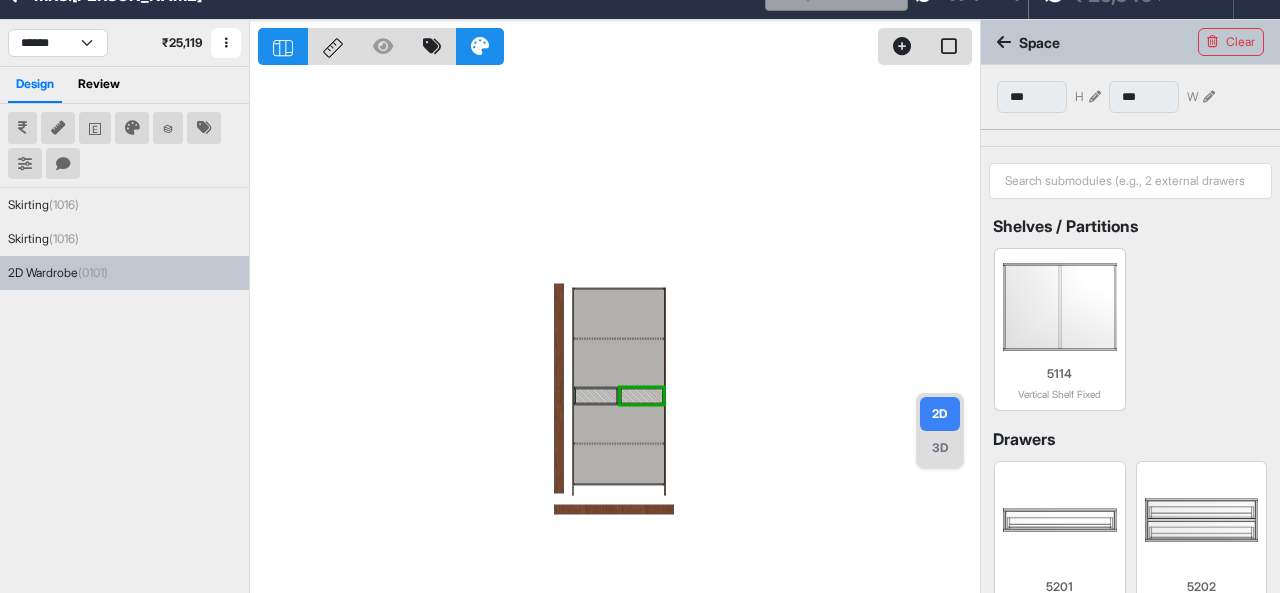 scroll, scrollTop: 0, scrollLeft: 0, axis: both 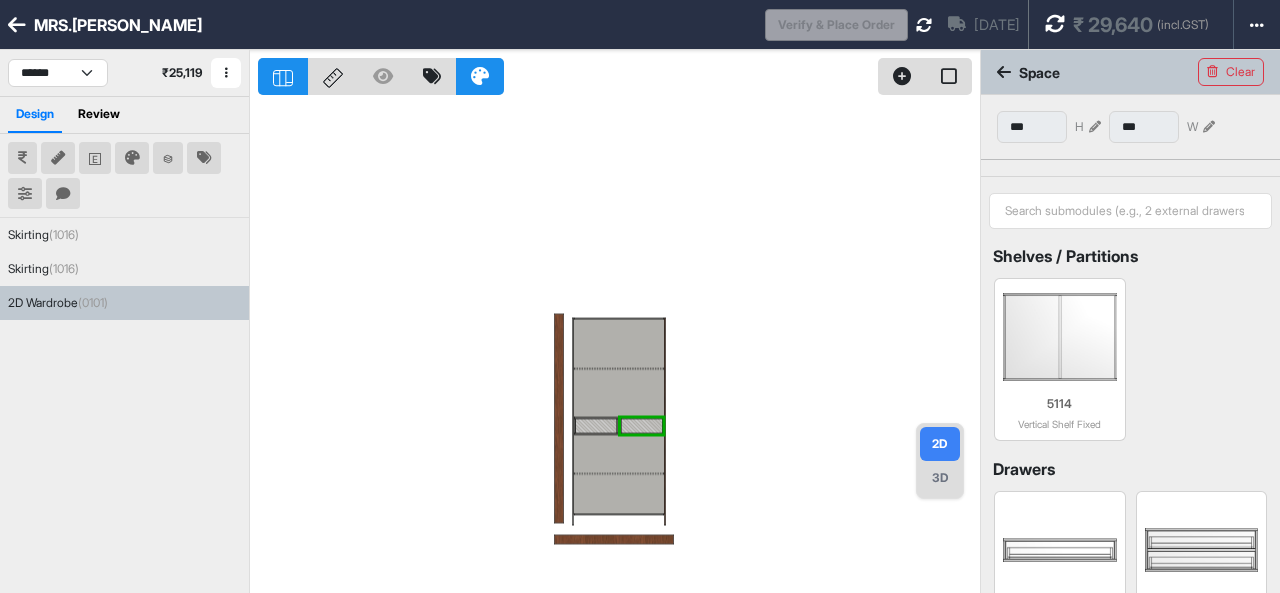 click at bounding box center [1004, 72] 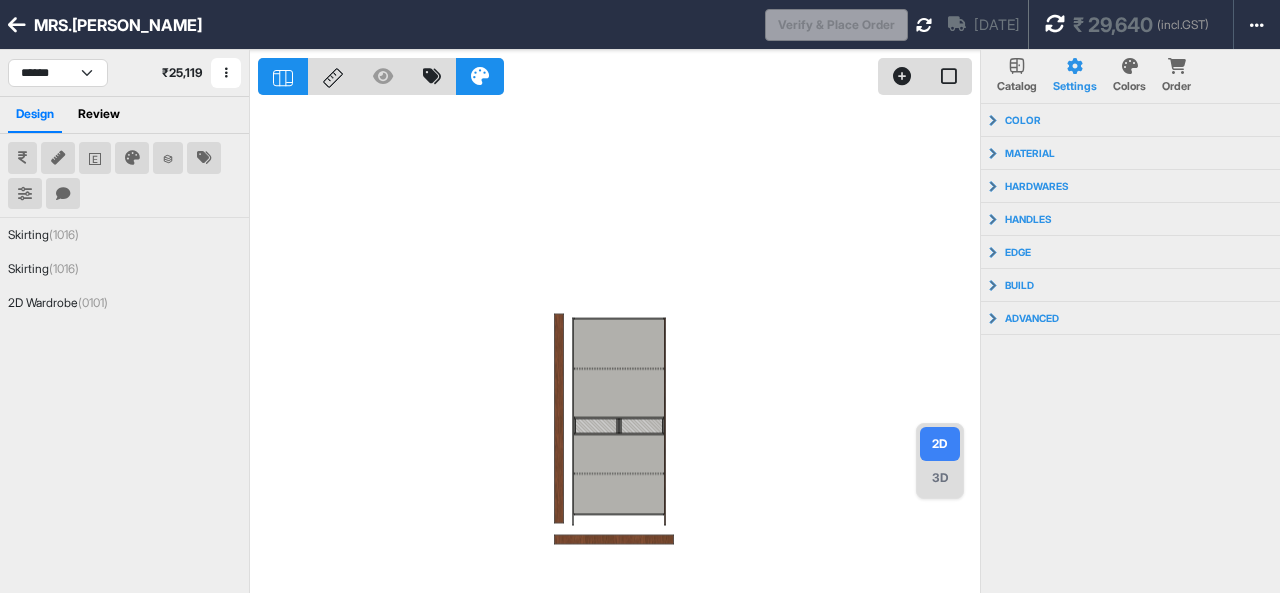 click at bounding box center (1055, 24) 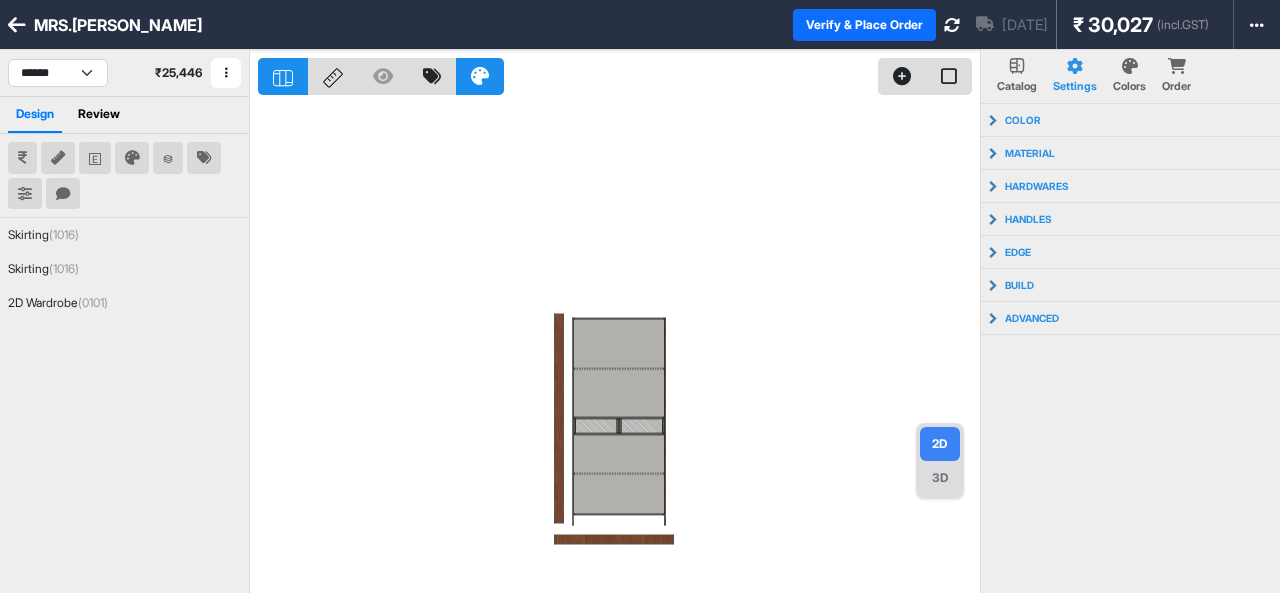 click on "Catalog Settings Colors Order" at bounding box center (1130, 77) 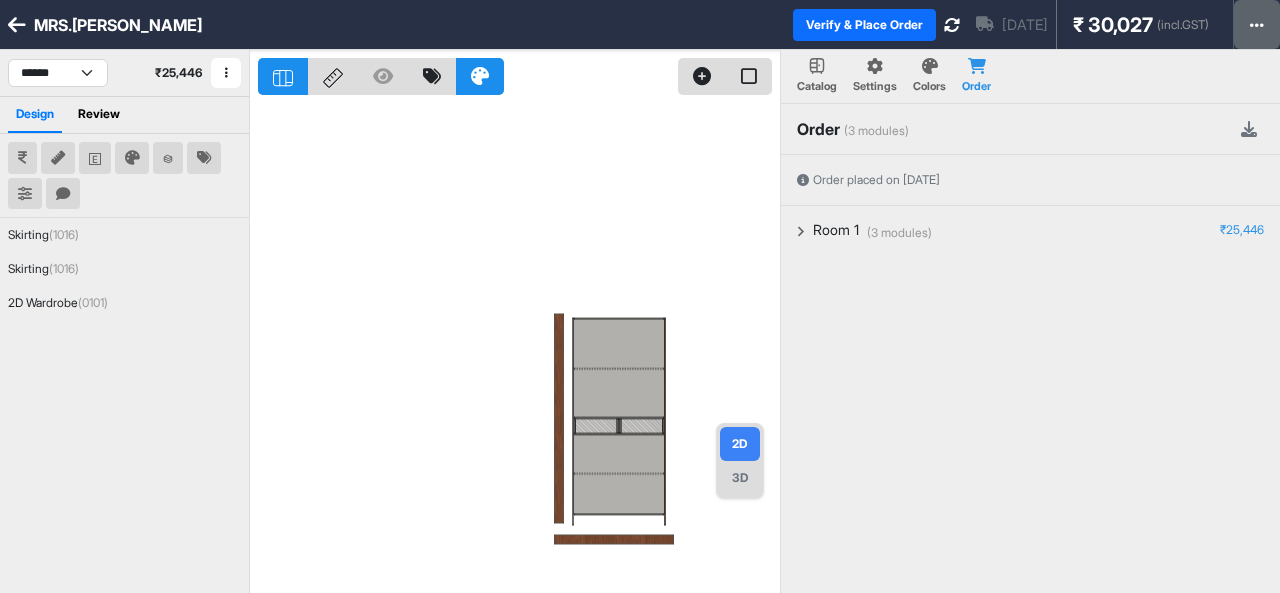 click at bounding box center [1257, 24] 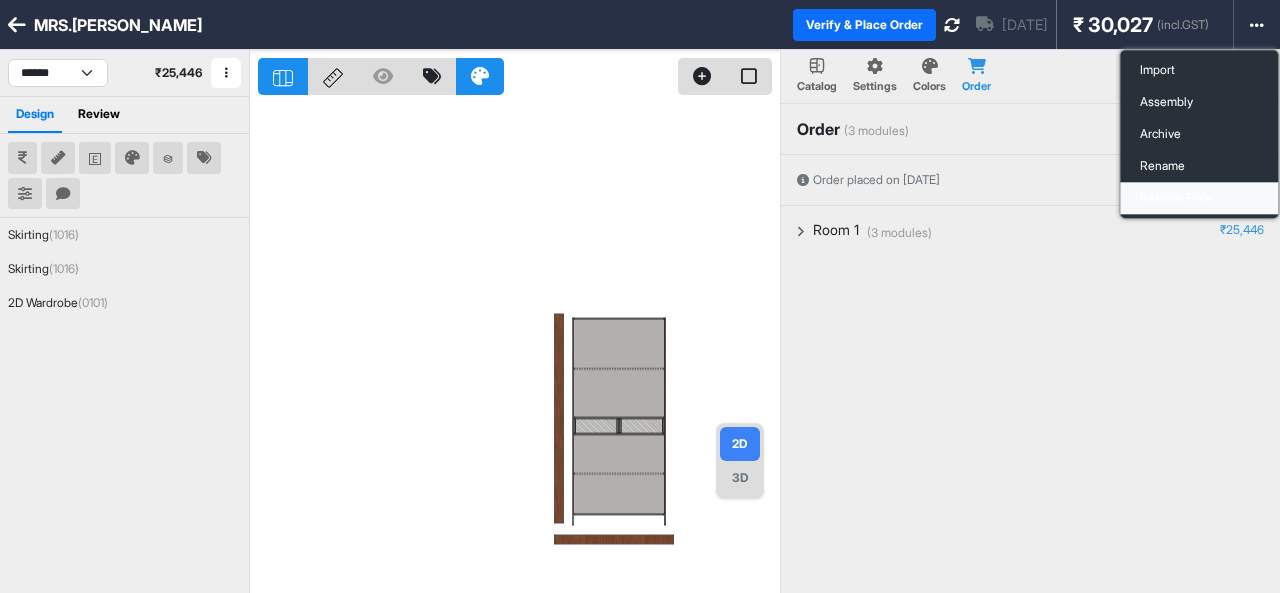 click on "Refresh Price" at bounding box center [1199, 198] 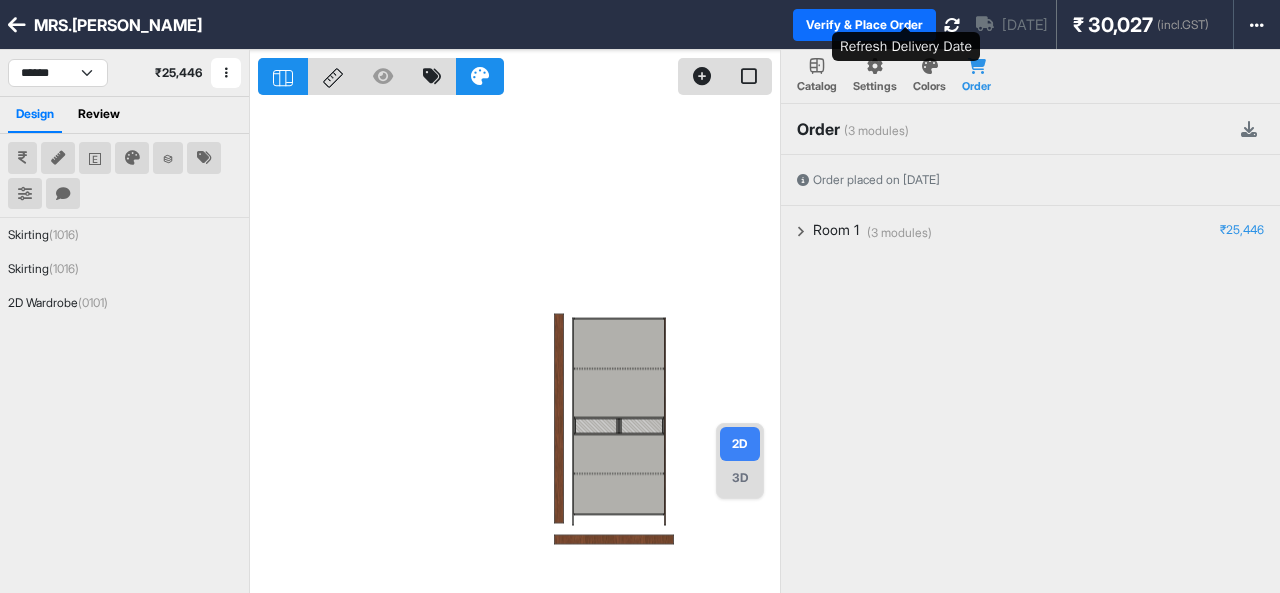 click at bounding box center [952, 25] 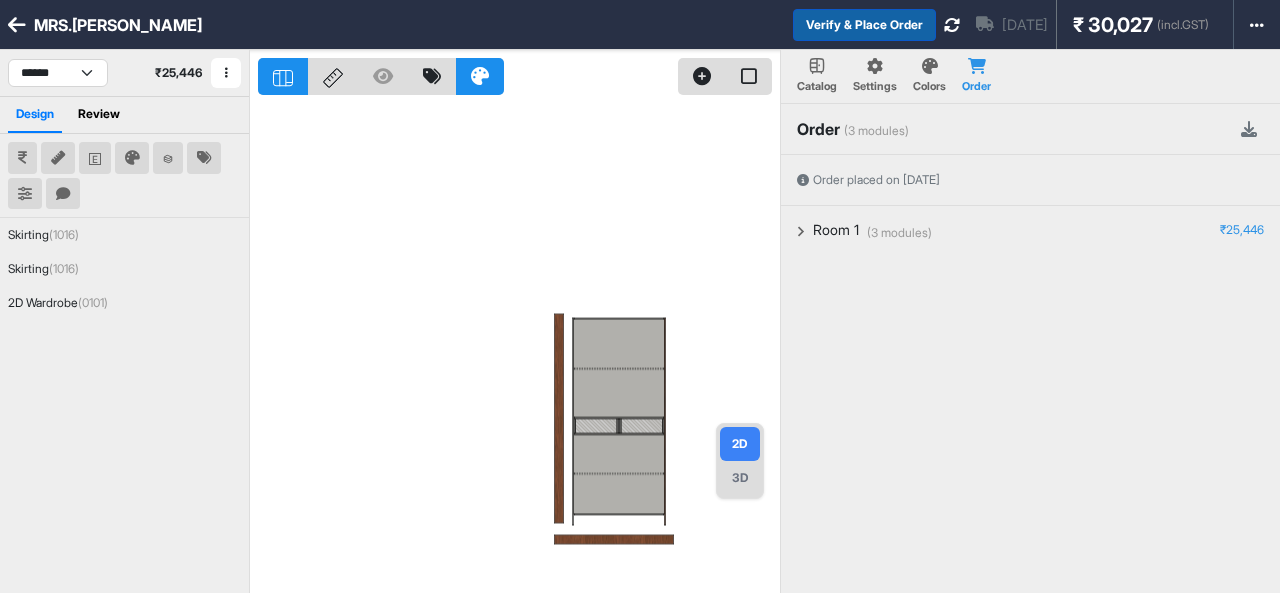 click on "Verify & Place Order" at bounding box center [864, 25] 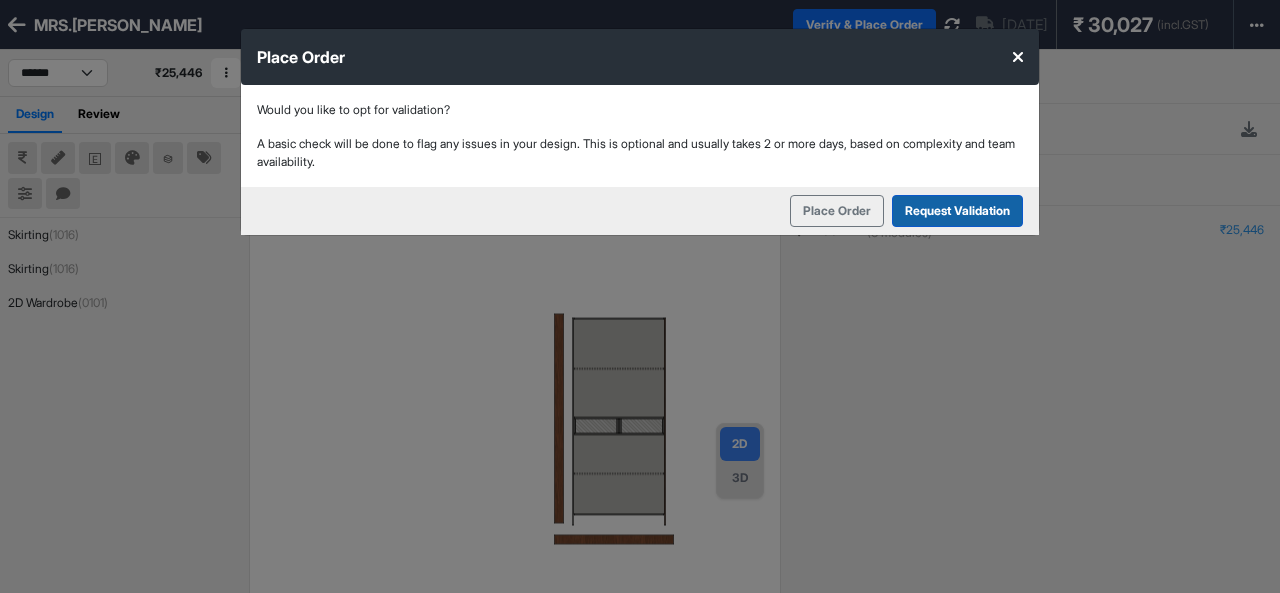 click on "Request Validation" at bounding box center [957, 211] 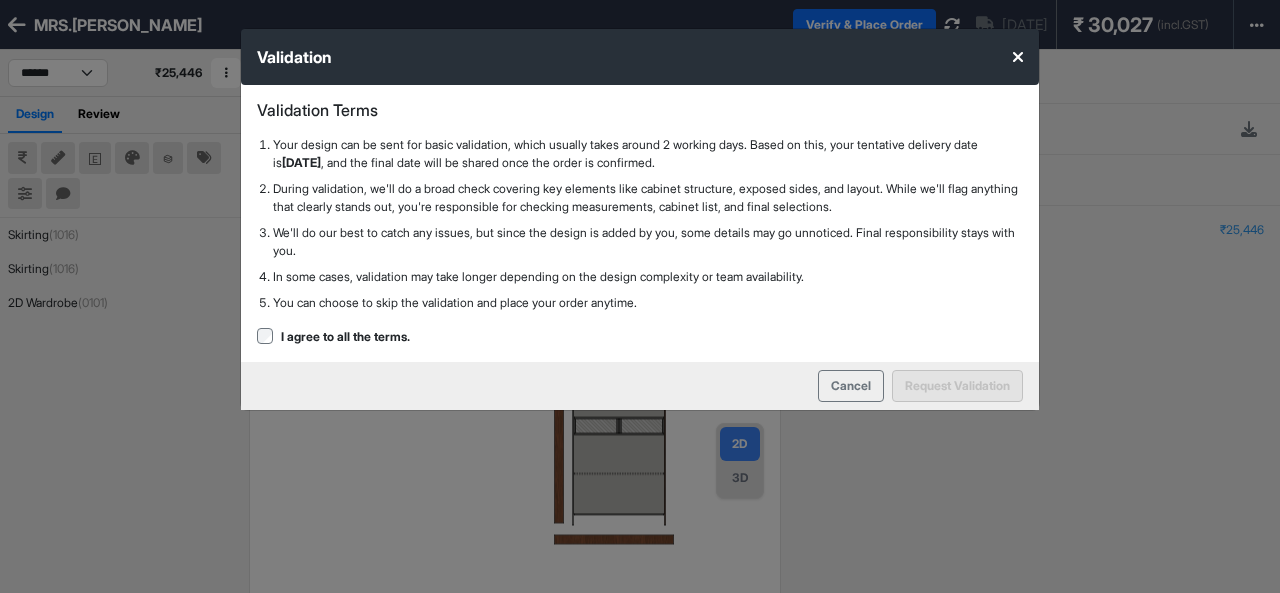 click at bounding box center (1018, 57) 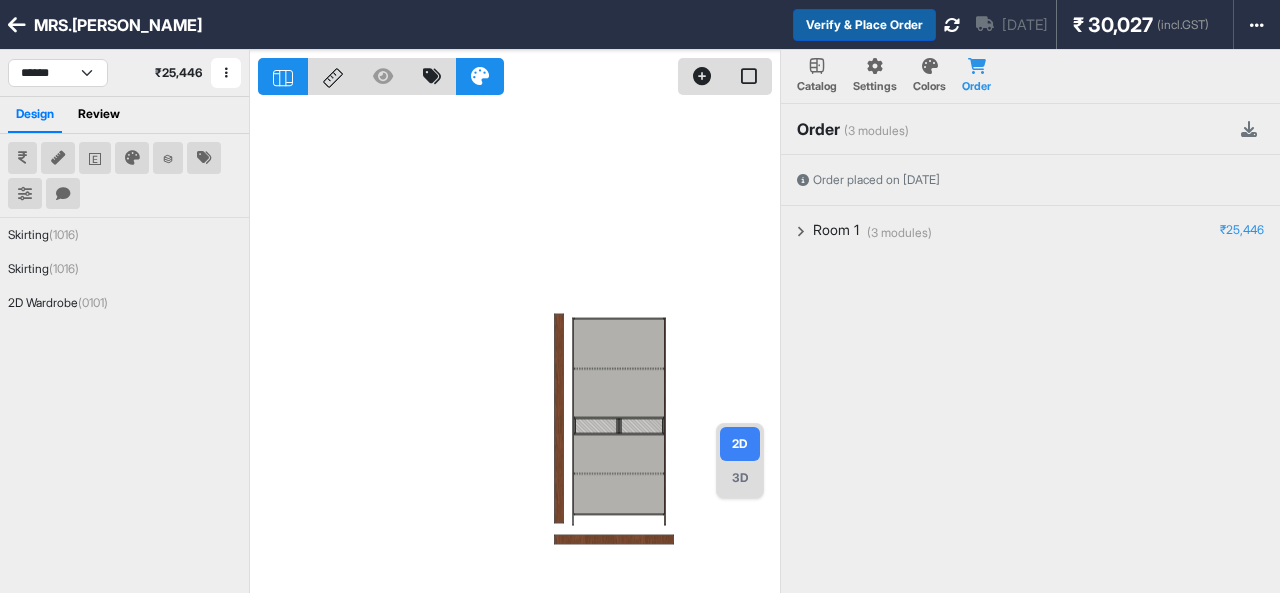 click on "Verify & Place Order" at bounding box center (864, 25) 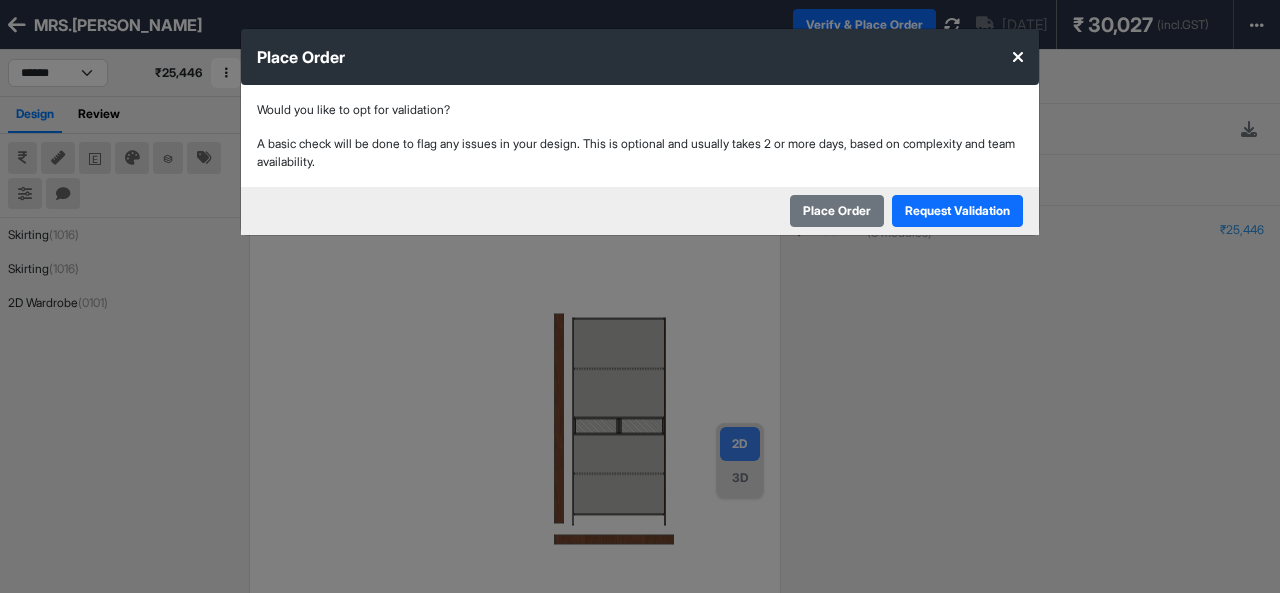 click on "Place Order" at bounding box center [837, 211] 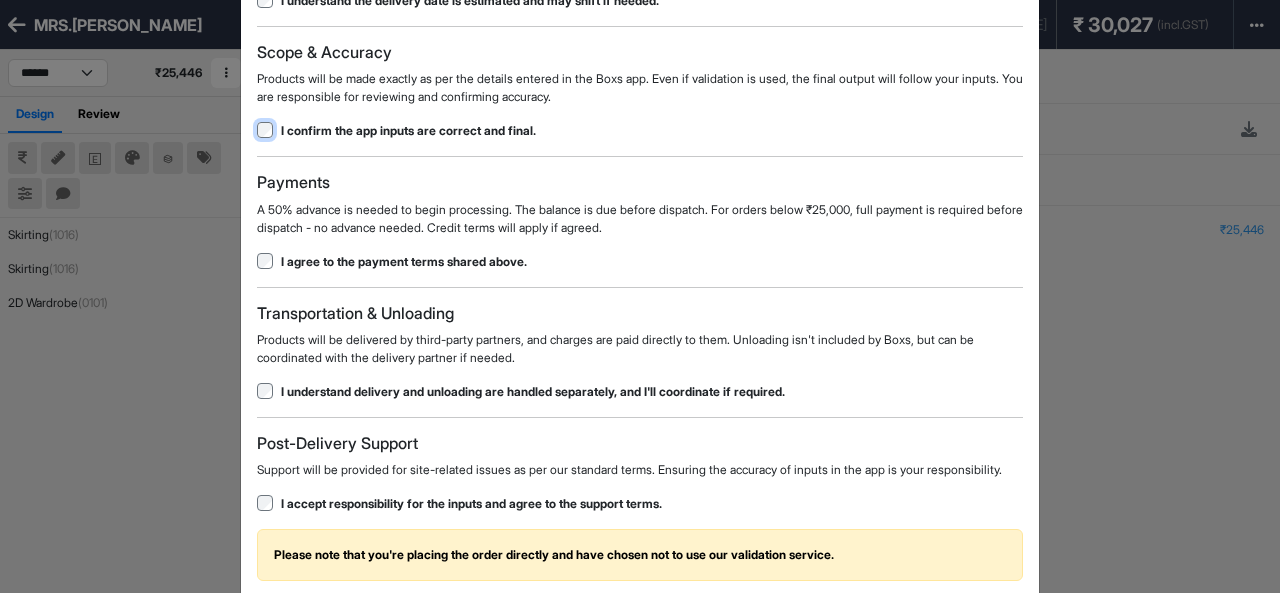 scroll, scrollTop: 200, scrollLeft: 0, axis: vertical 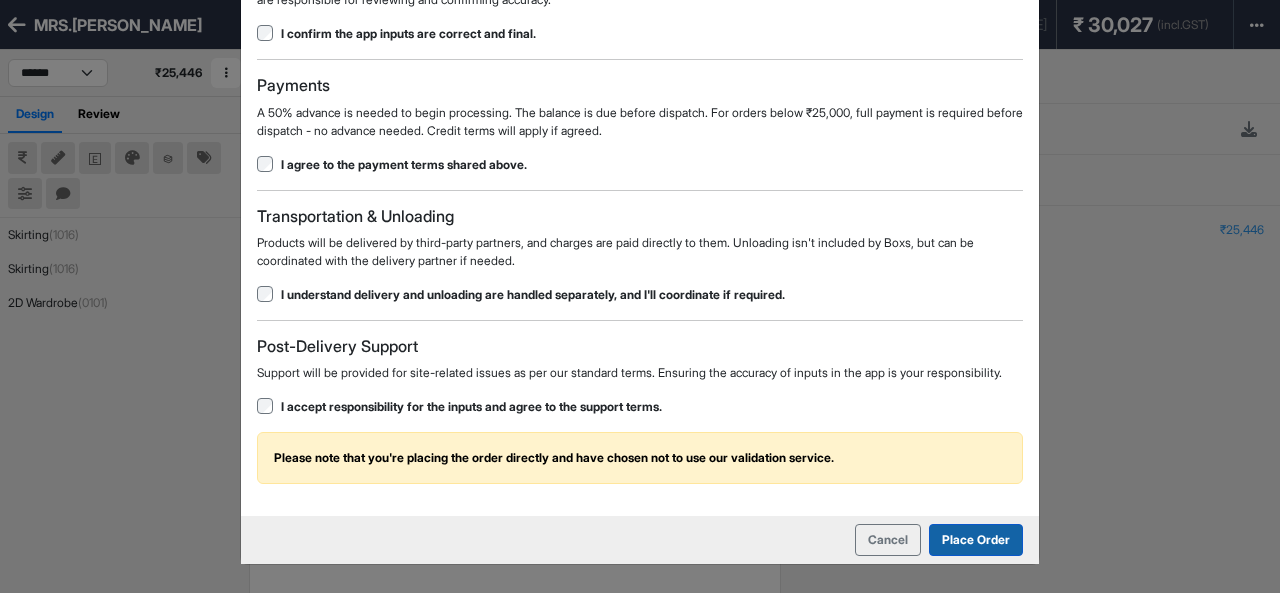 click on "Place Order" at bounding box center (976, 540) 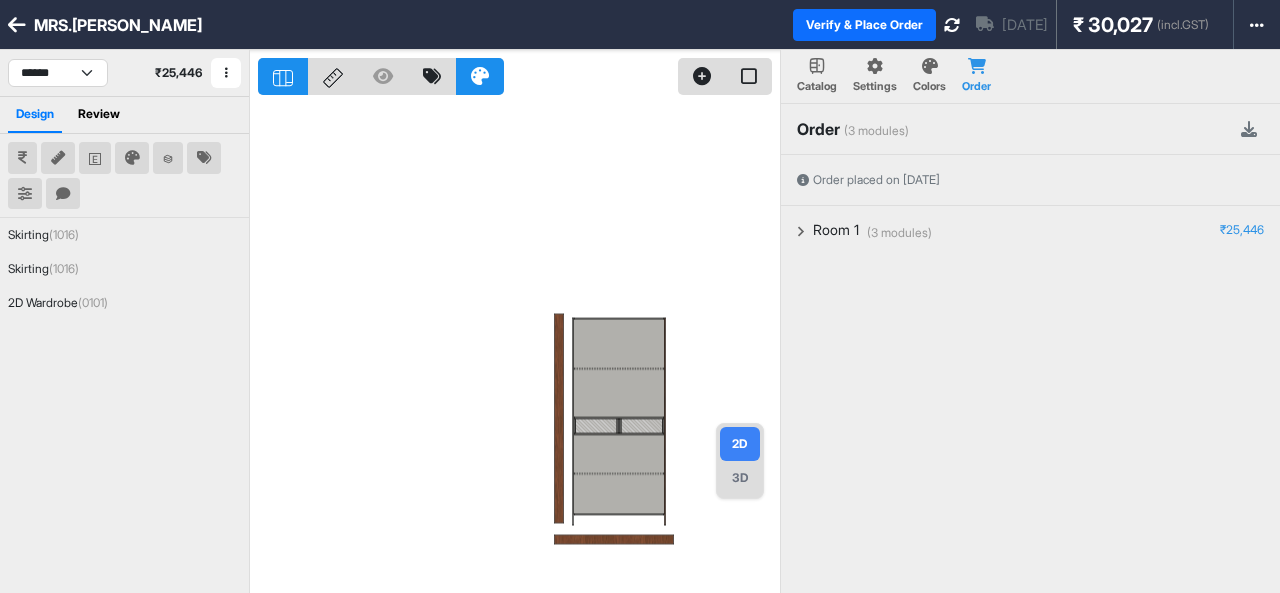scroll, scrollTop: 0, scrollLeft: 0, axis: both 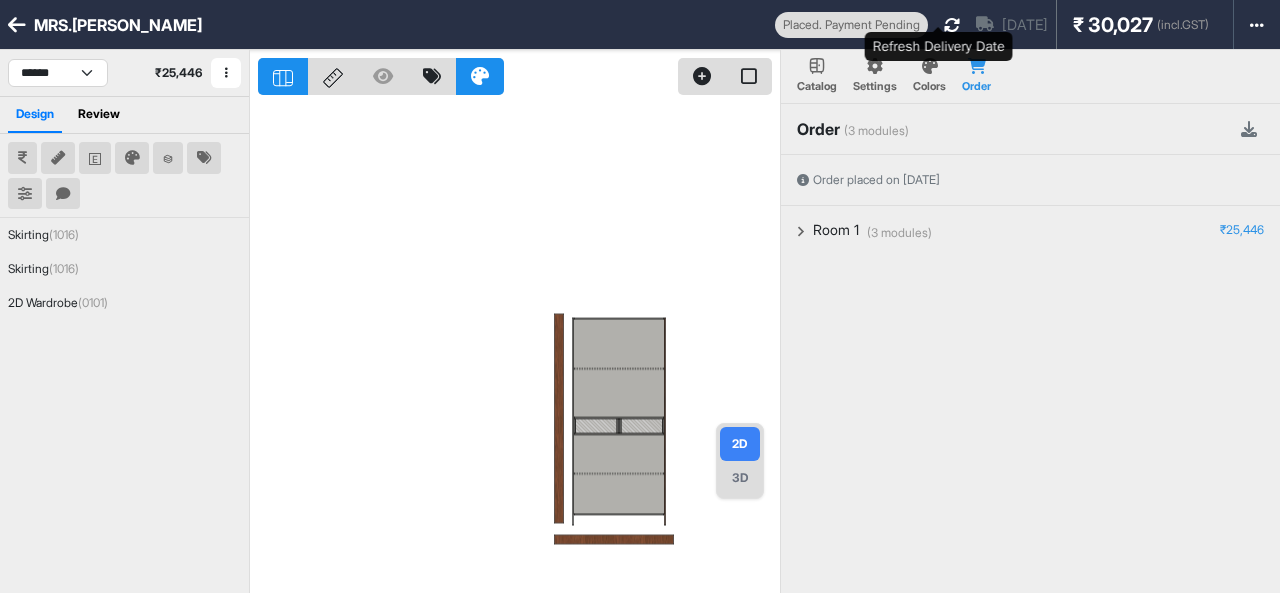click at bounding box center [952, 25] 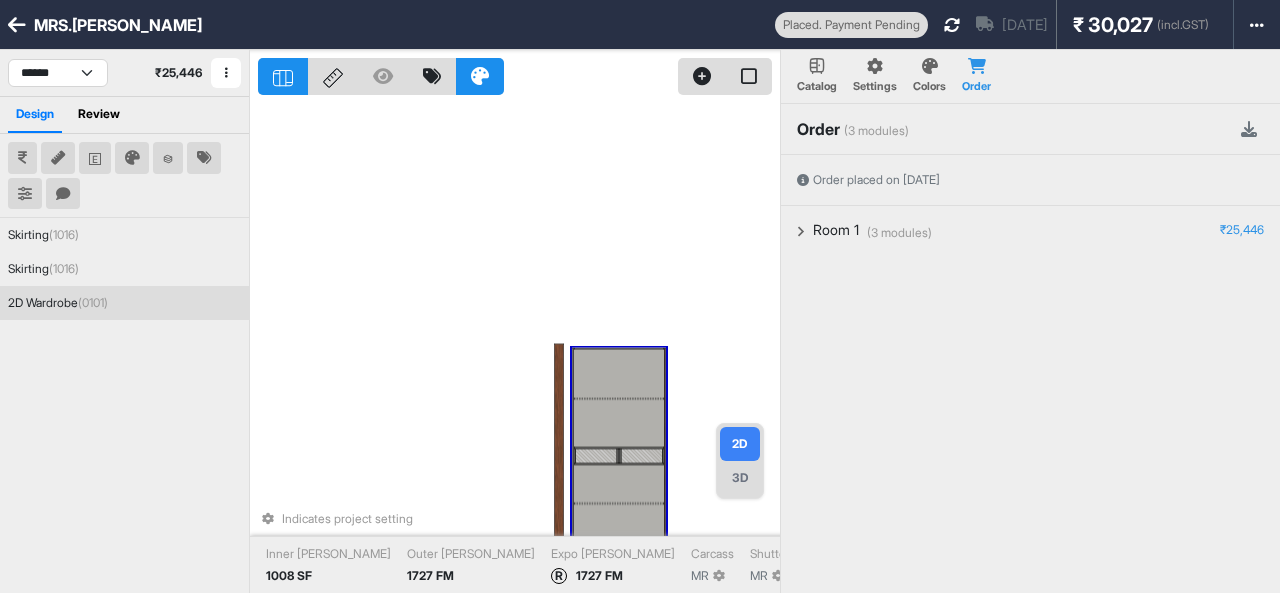 click on "3D" at bounding box center [740, 478] 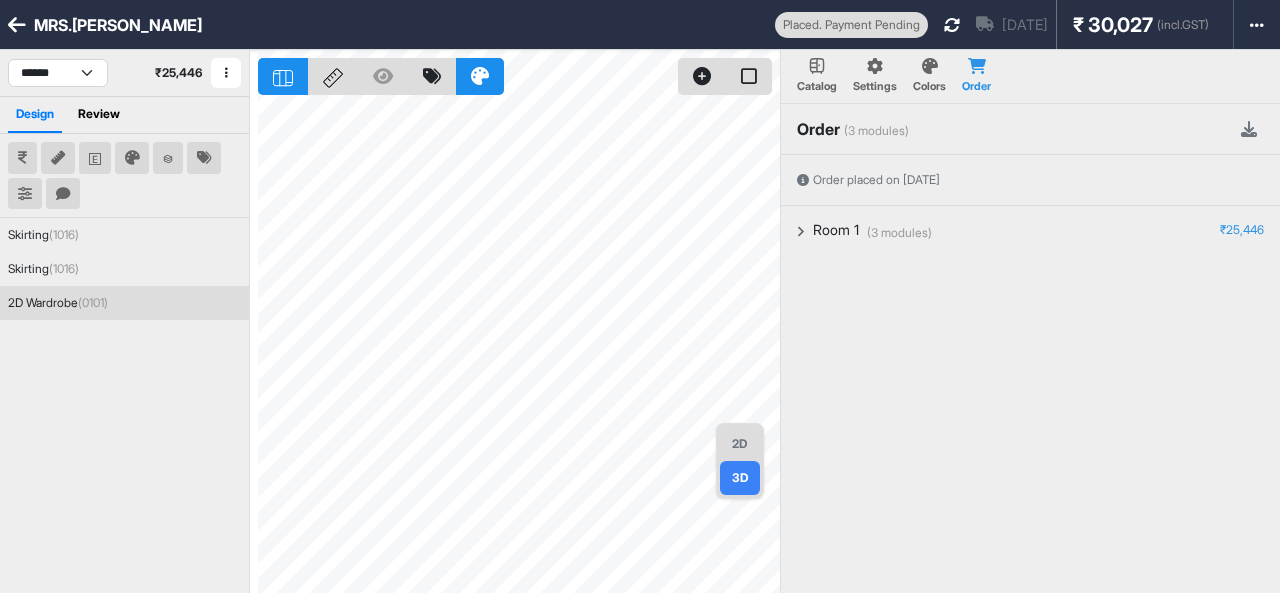 click on "2D" at bounding box center (740, 444) 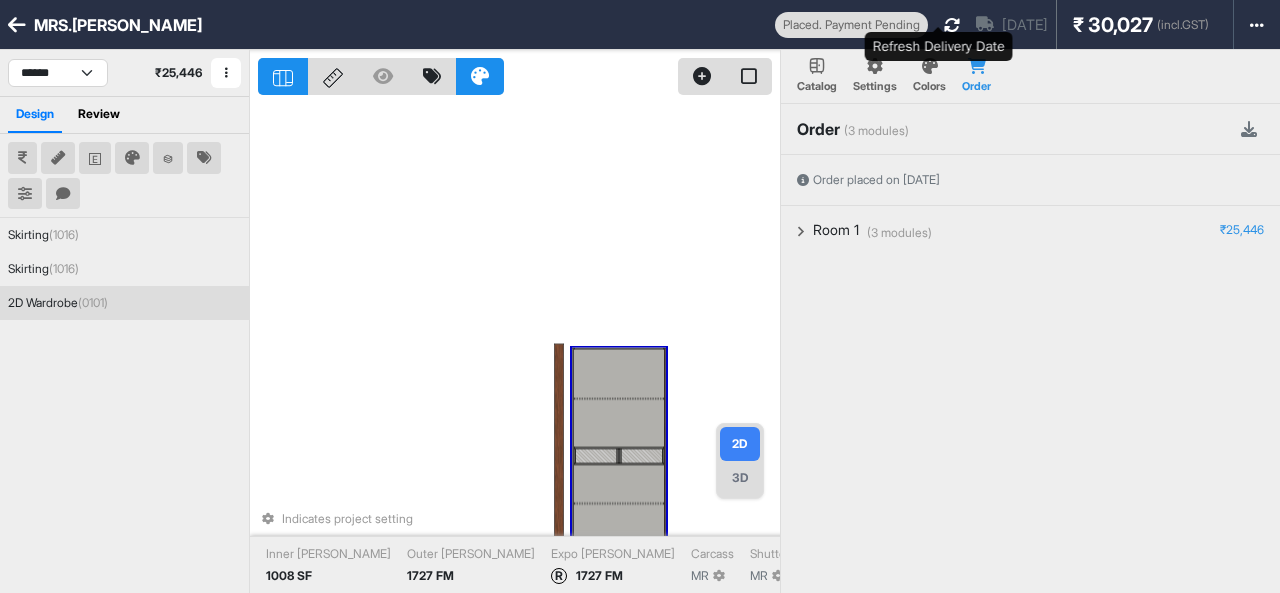 click at bounding box center [952, 25] 